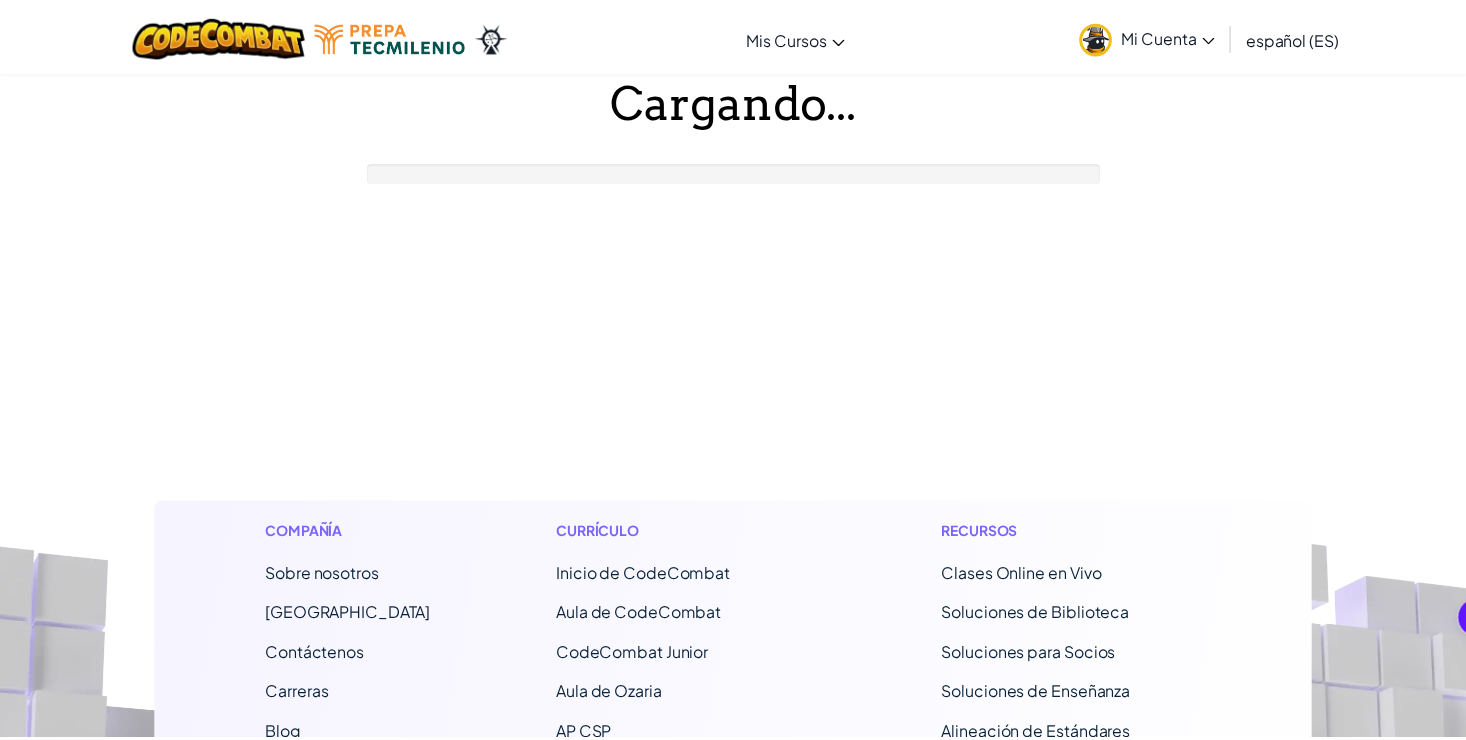 scroll, scrollTop: 0, scrollLeft: 0, axis: both 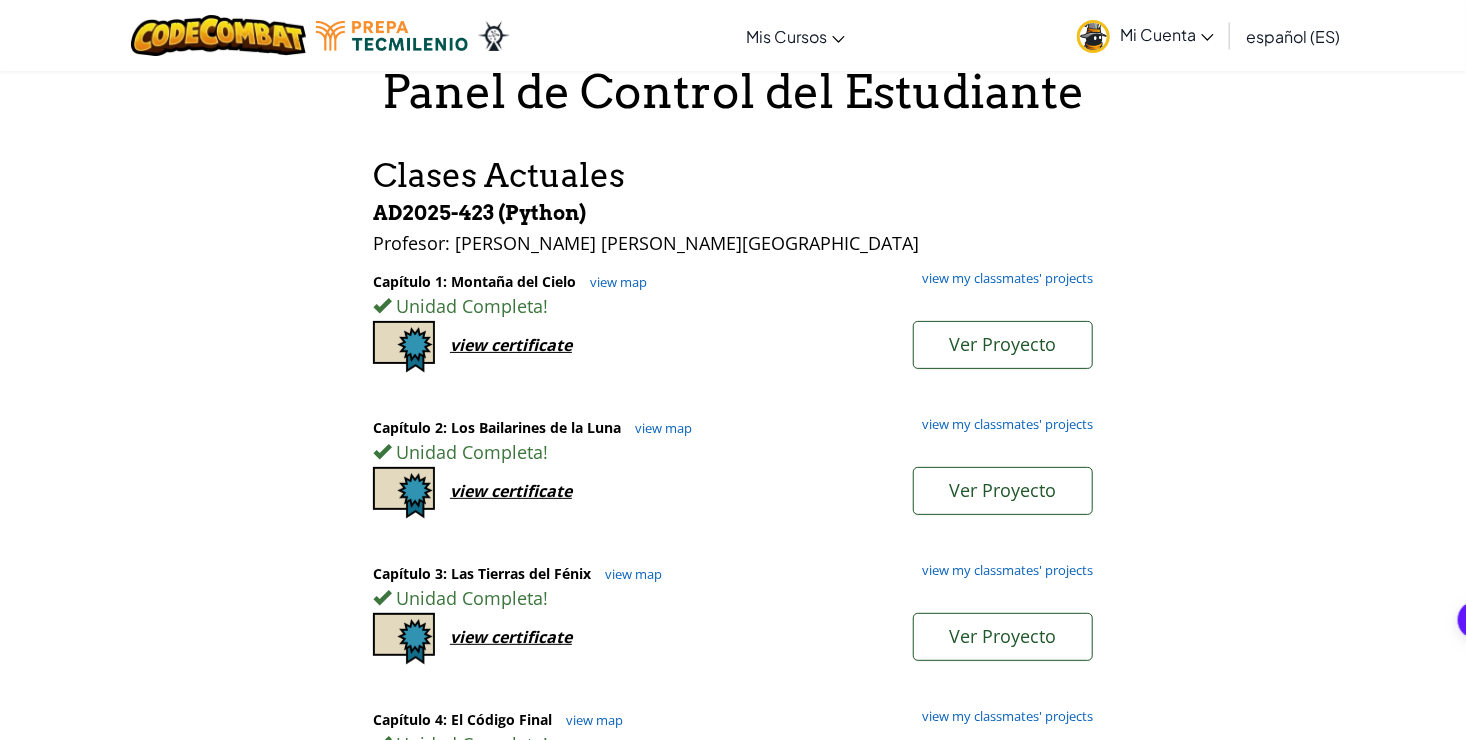 click on "Mi Cuenta" at bounding box center (1167, 34) 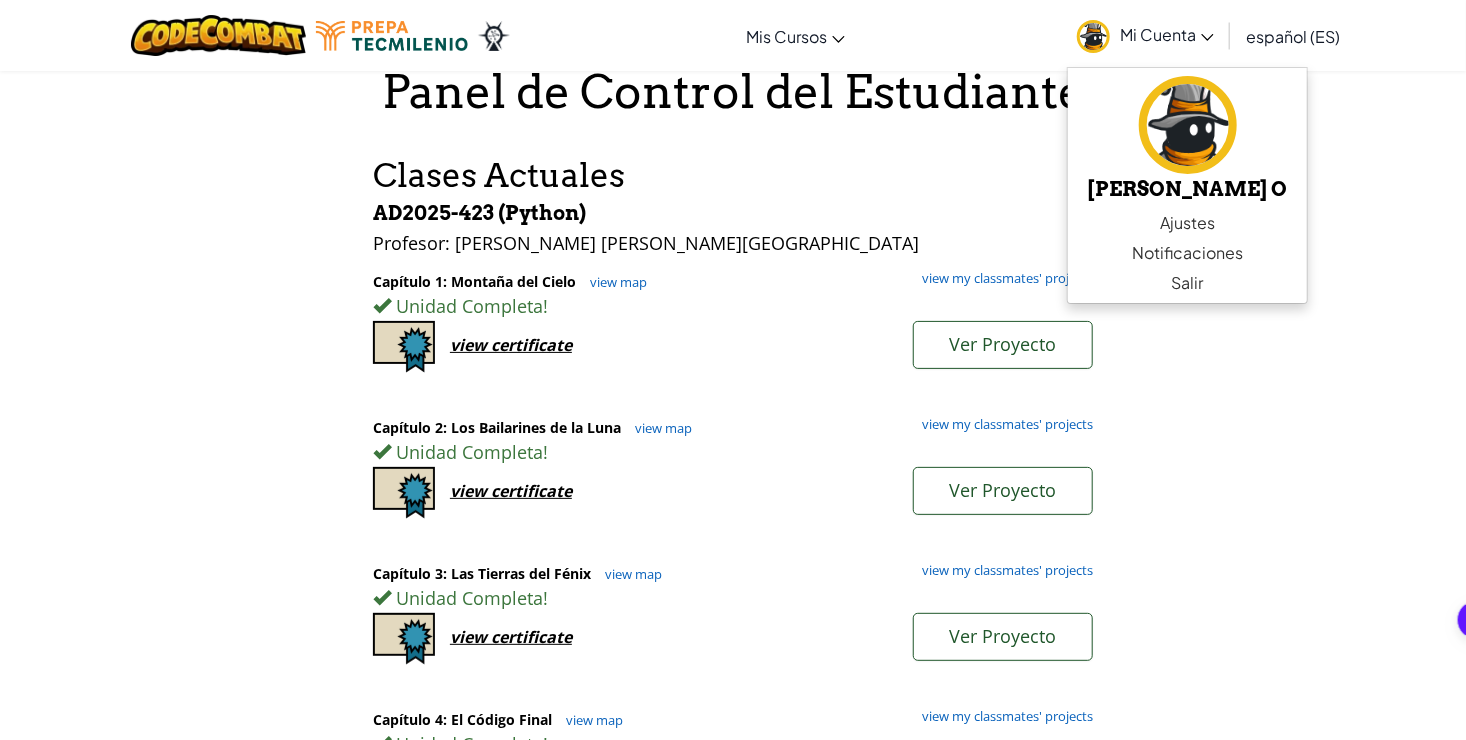 click on "AD2025-423 (Python) Profesor : [PERSON_NAME] [PERSON_NAME] Capítulo 1: Montaña del Cielo view map view my classmates' projects Unidad Completa ! Ver Proyecto view certificate Capítulo 2: Los Bailarines de [PERSON_NAME] view map view my classmates' projects Unidad Completa ! Ver Proyecto view certificate Capítulo 3: Las Tierras del Fénix view map view my classmates' projects Unidad Completa ! Ver Proyecto view certificate Capítulo 4: El Código Final view map view my classmates' projects Unidad Completa ! Ver Proyecto view certificate ¡Todas las Unidades Completadas! ! view certificate" at bounding box center [733, 567] 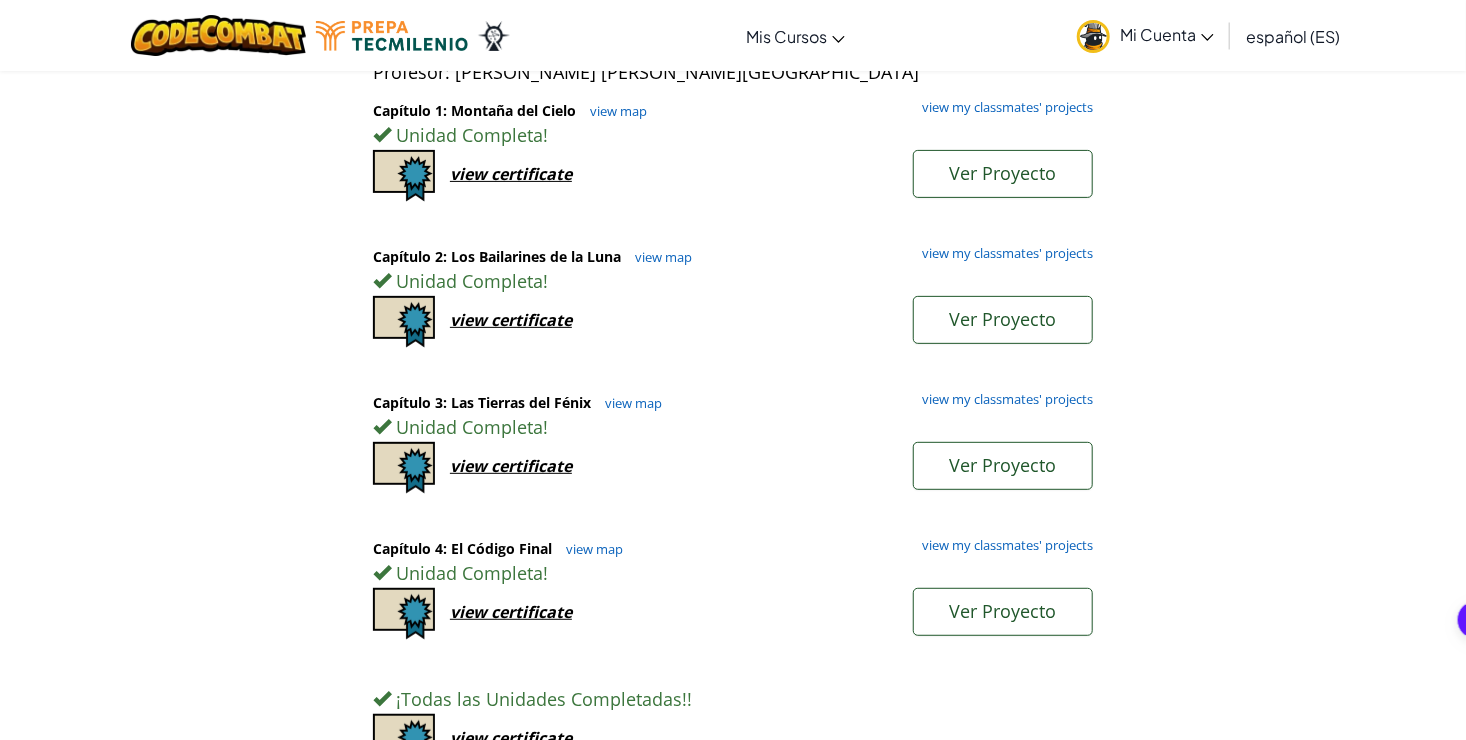 scroll, scrollTop: 211, scrollLeft: 0, axis: vertical 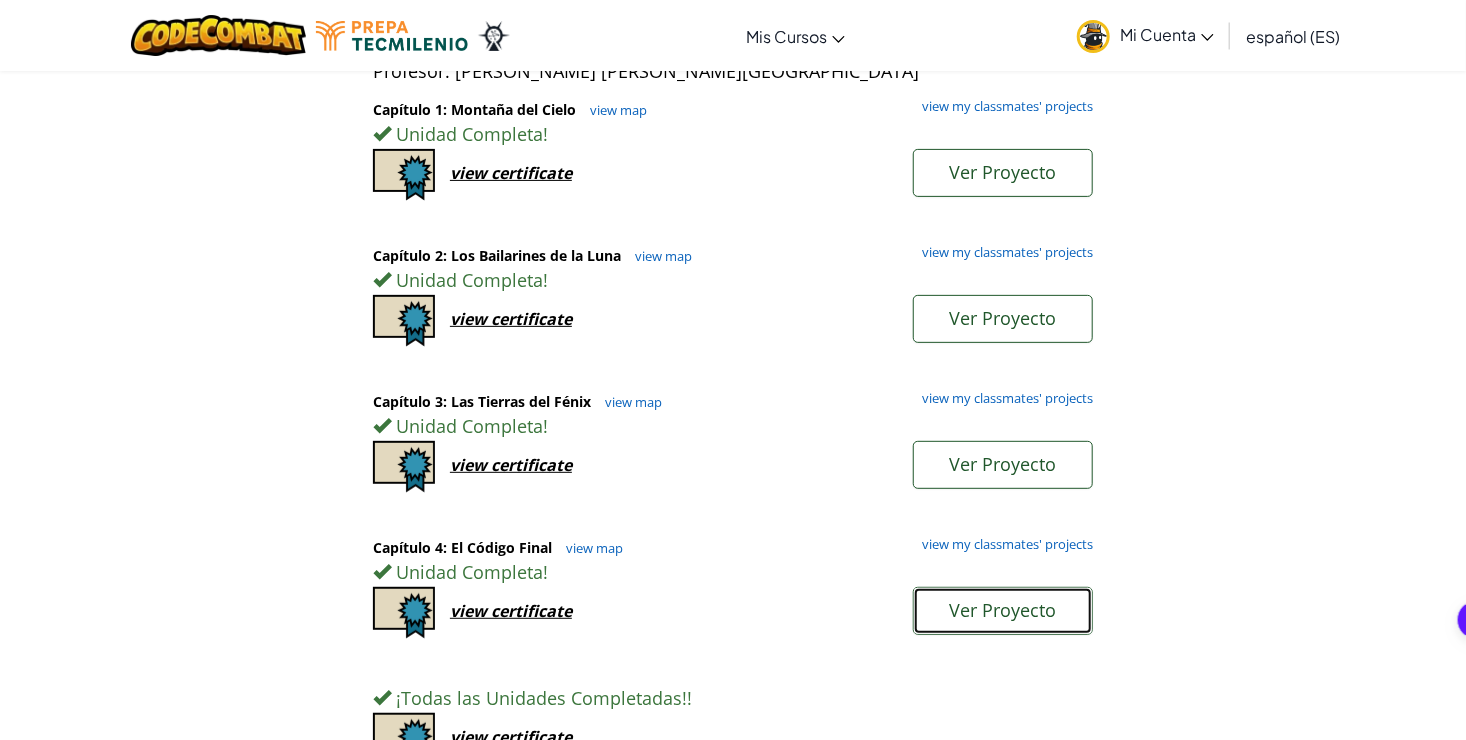 click on "Ver Proyecto" at bounding box center [1003, 611] 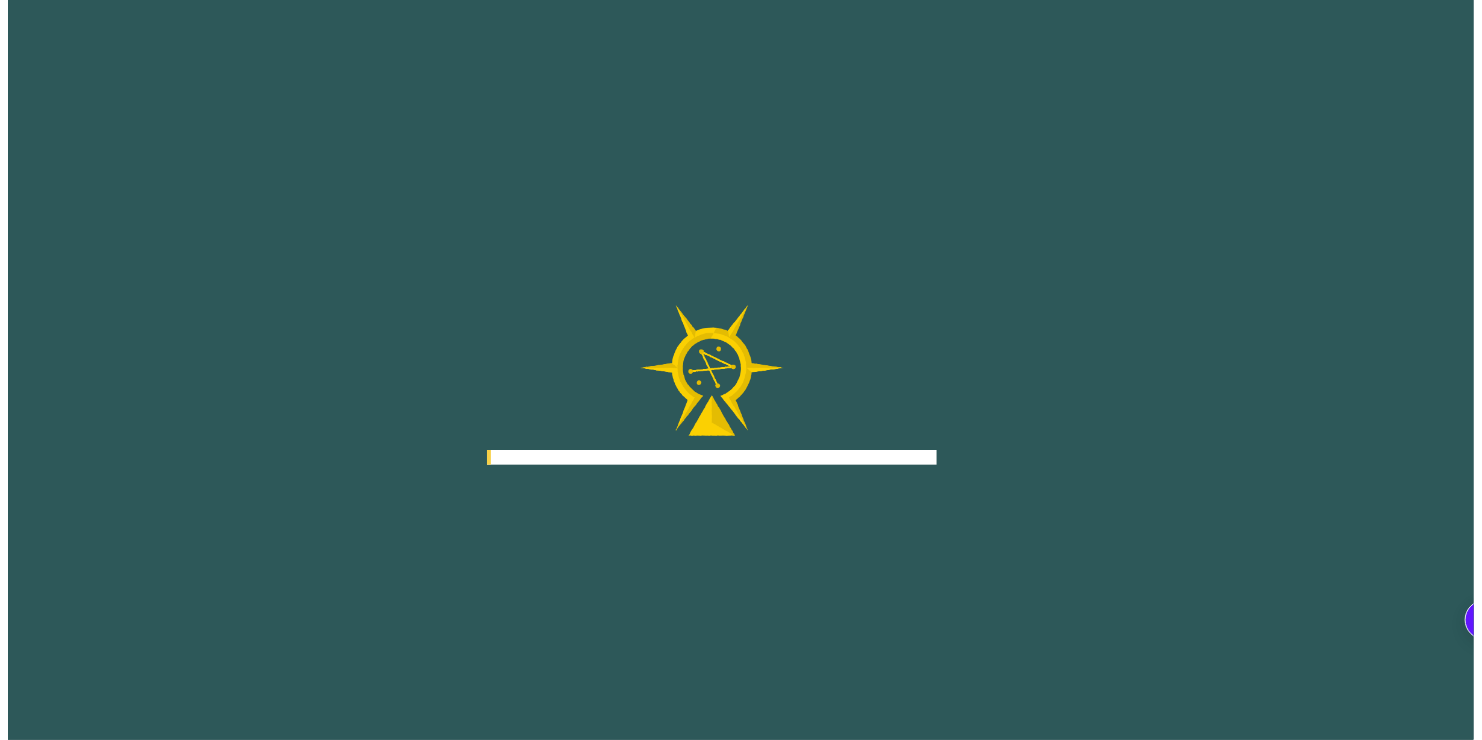 scroll, scrollTop: 0, scrollLeft: 0, axis: both 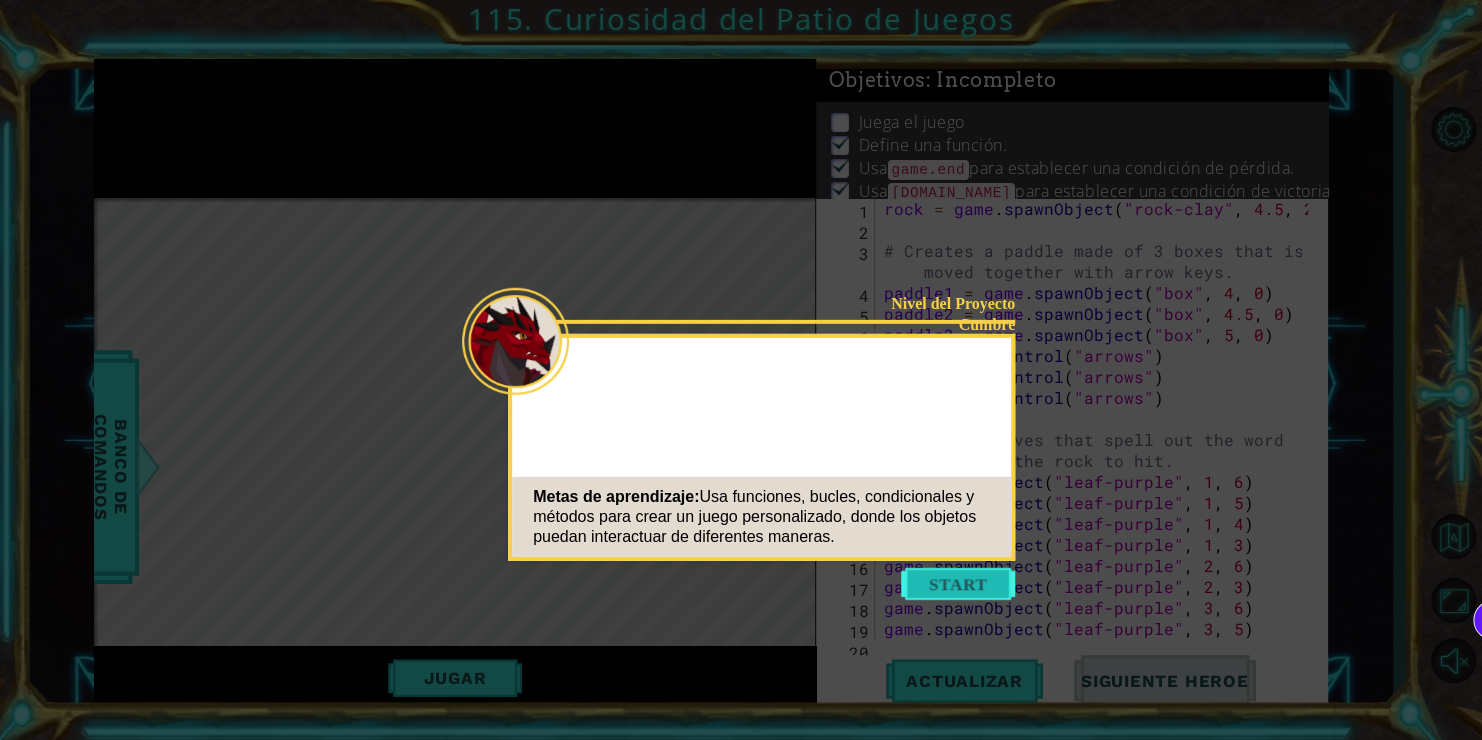 click at bounding box center (958, 584) 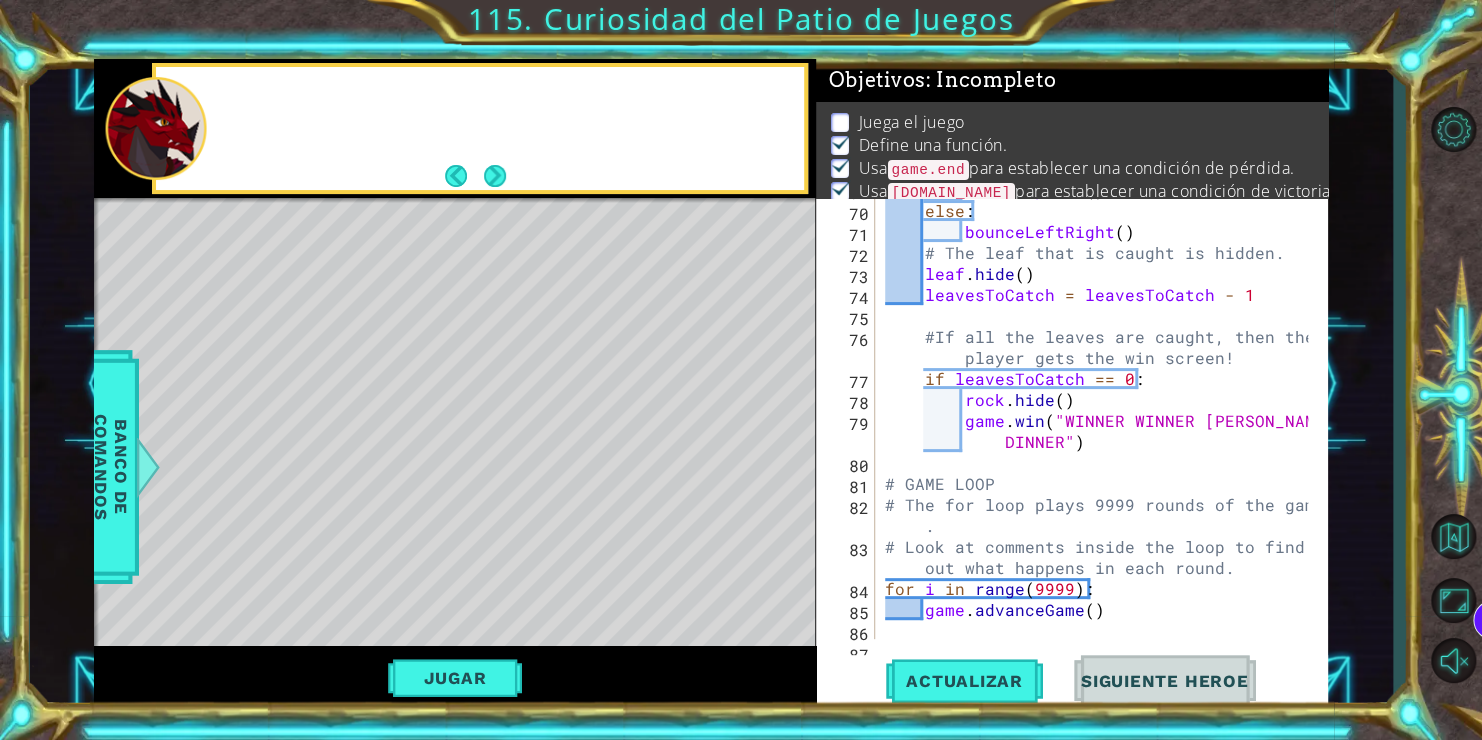 scroll, scrollTop: 20, scrollLeft: 0, axis: vertical 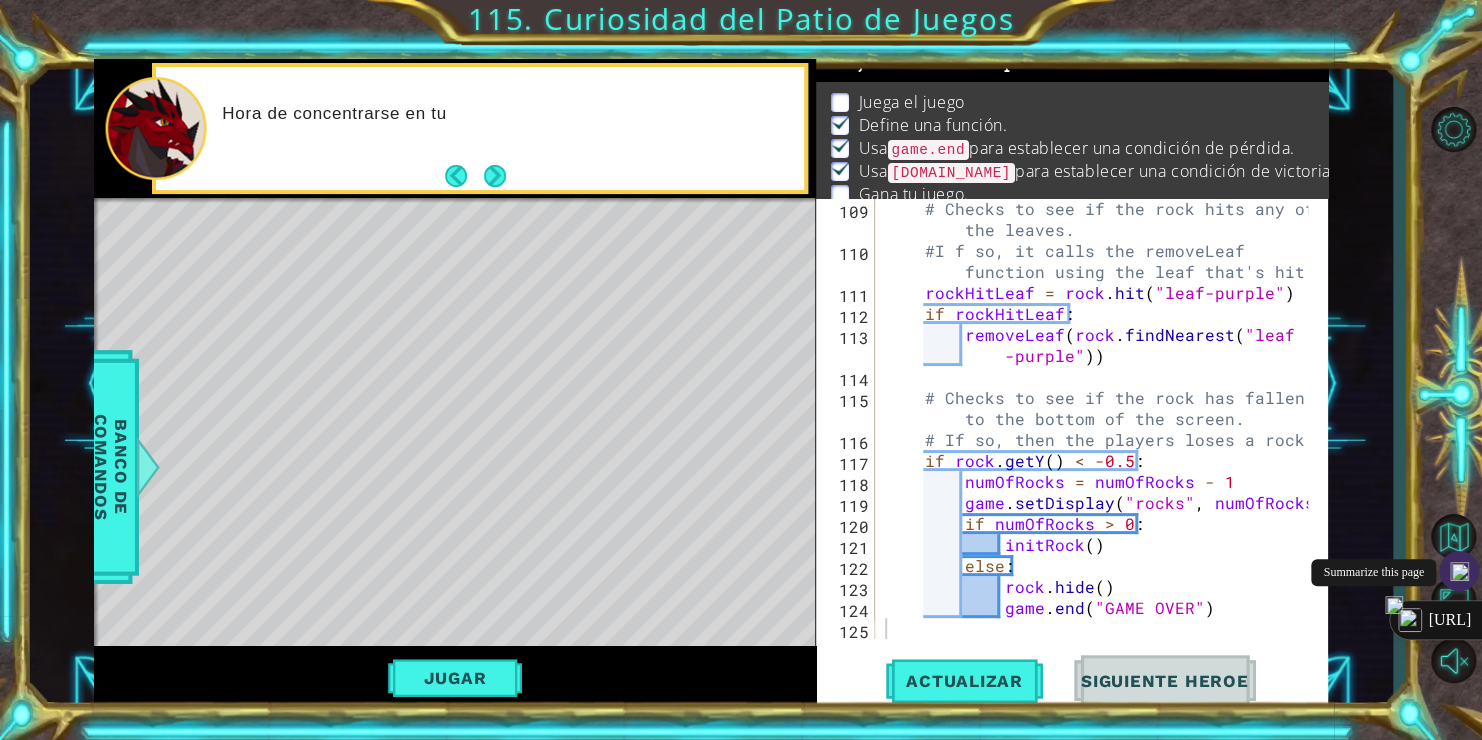 click at bounding box center [1459, 571] 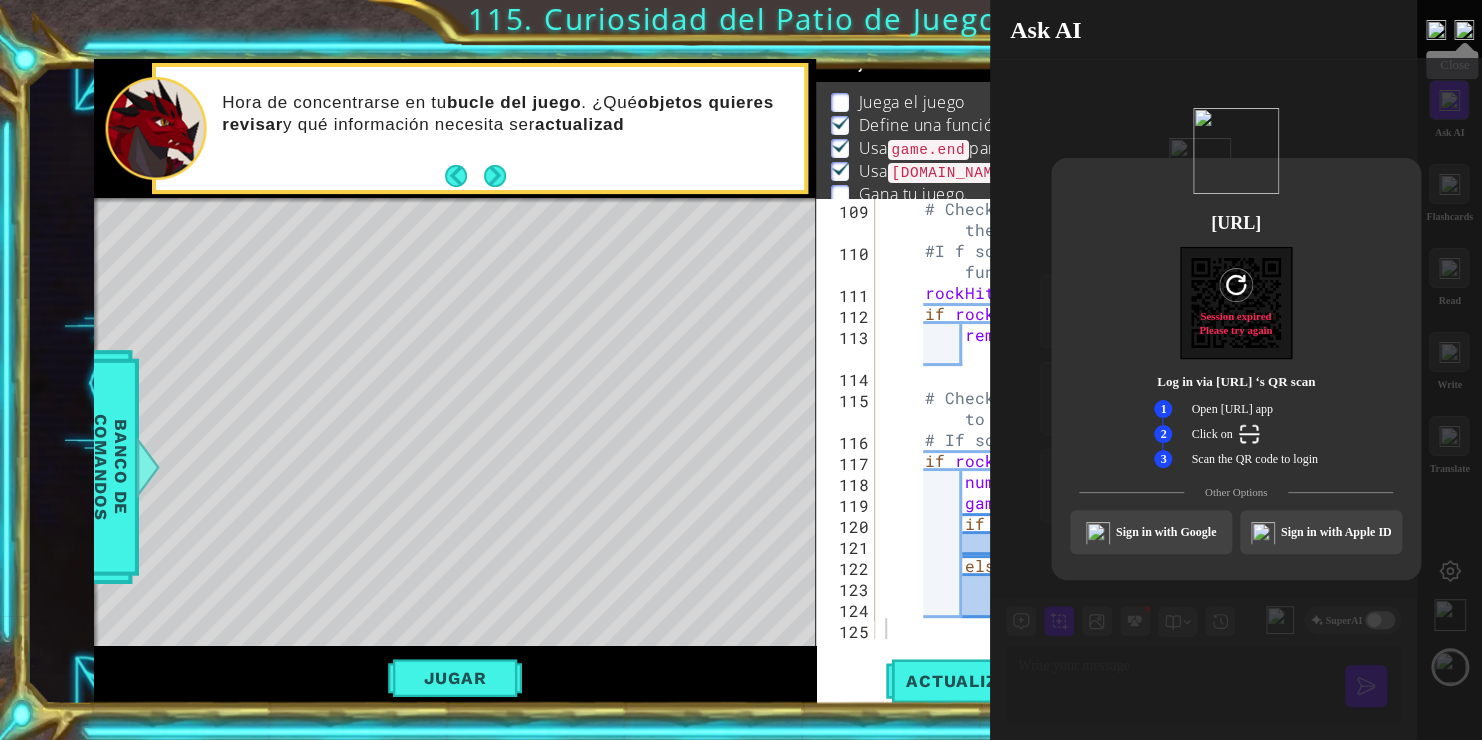 click at bounding box center (1464, 30) 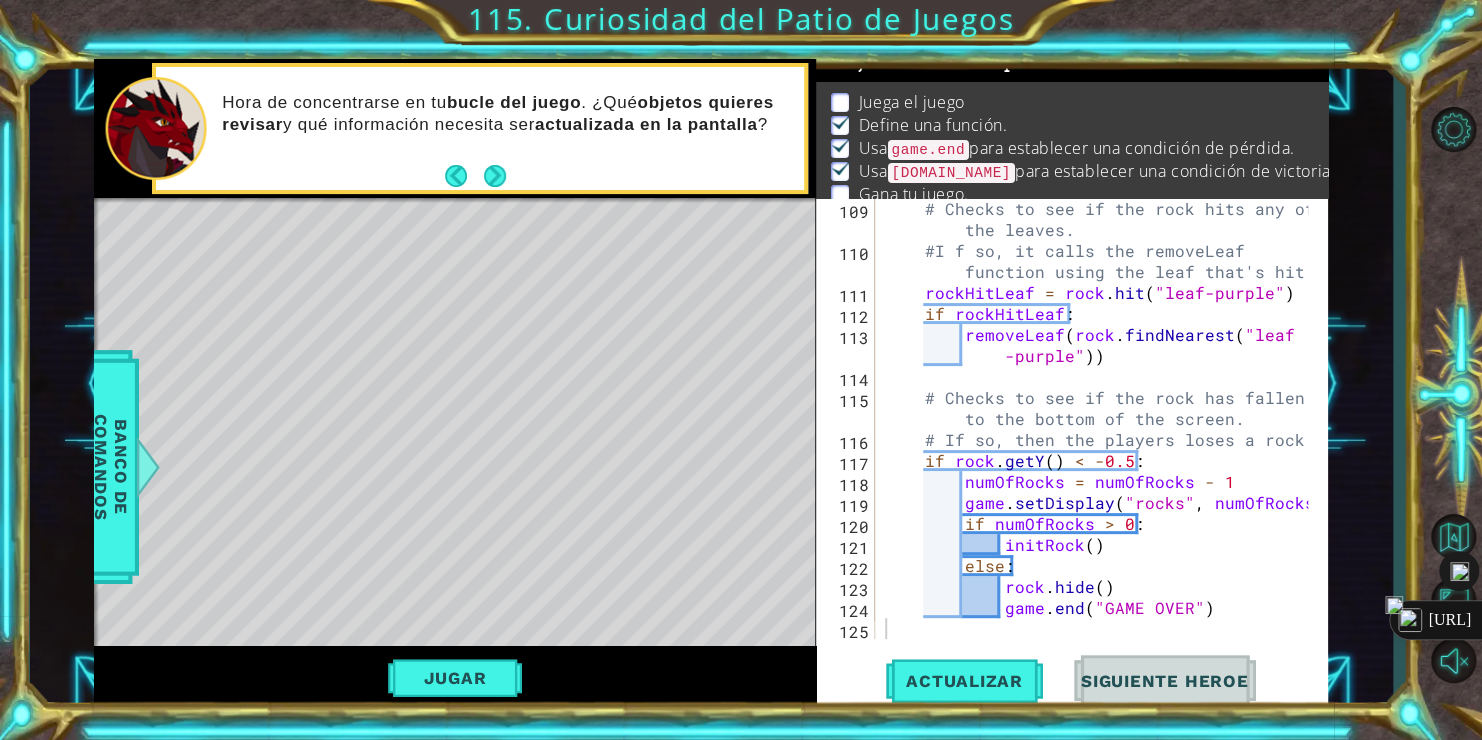 click at bounding box center [1394, 605] 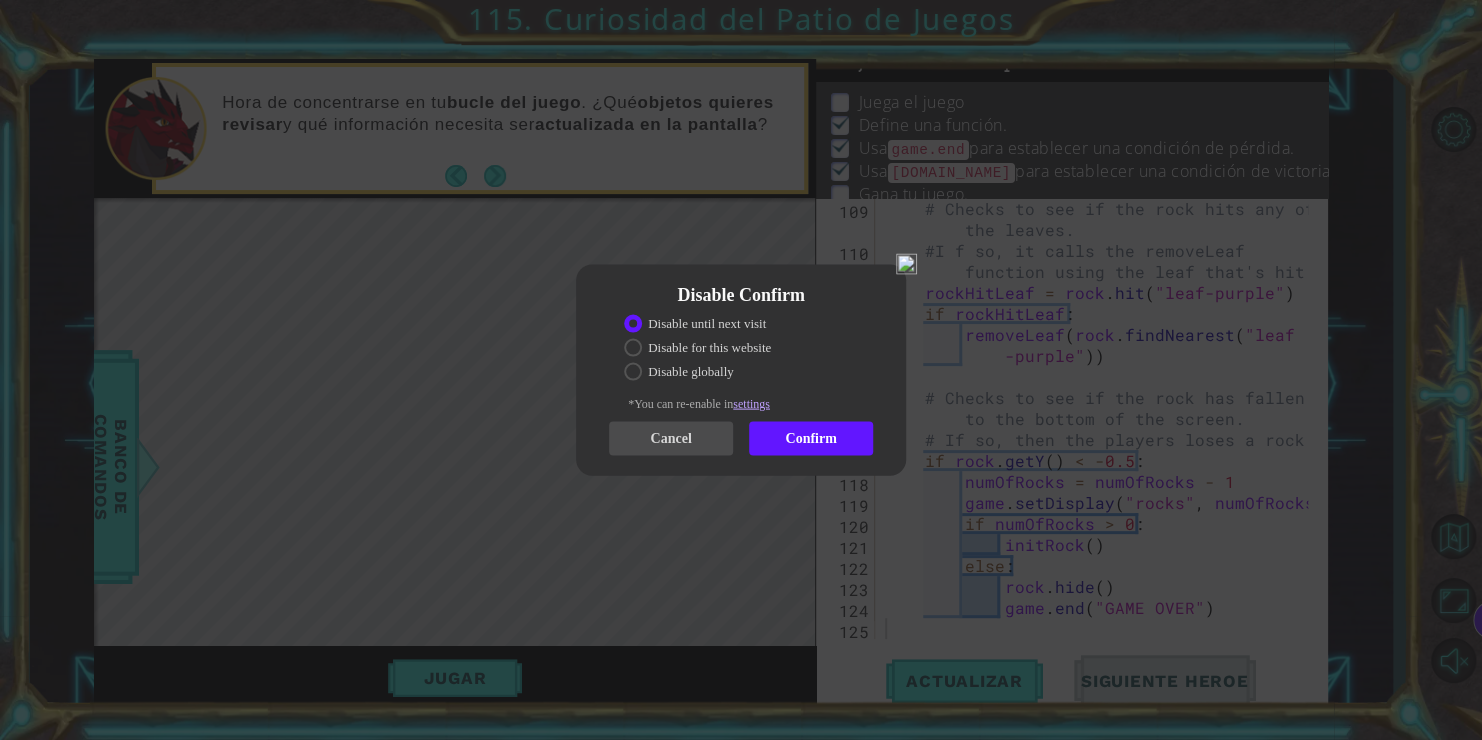 click on "Confirm" at bounding box center [811, 439] 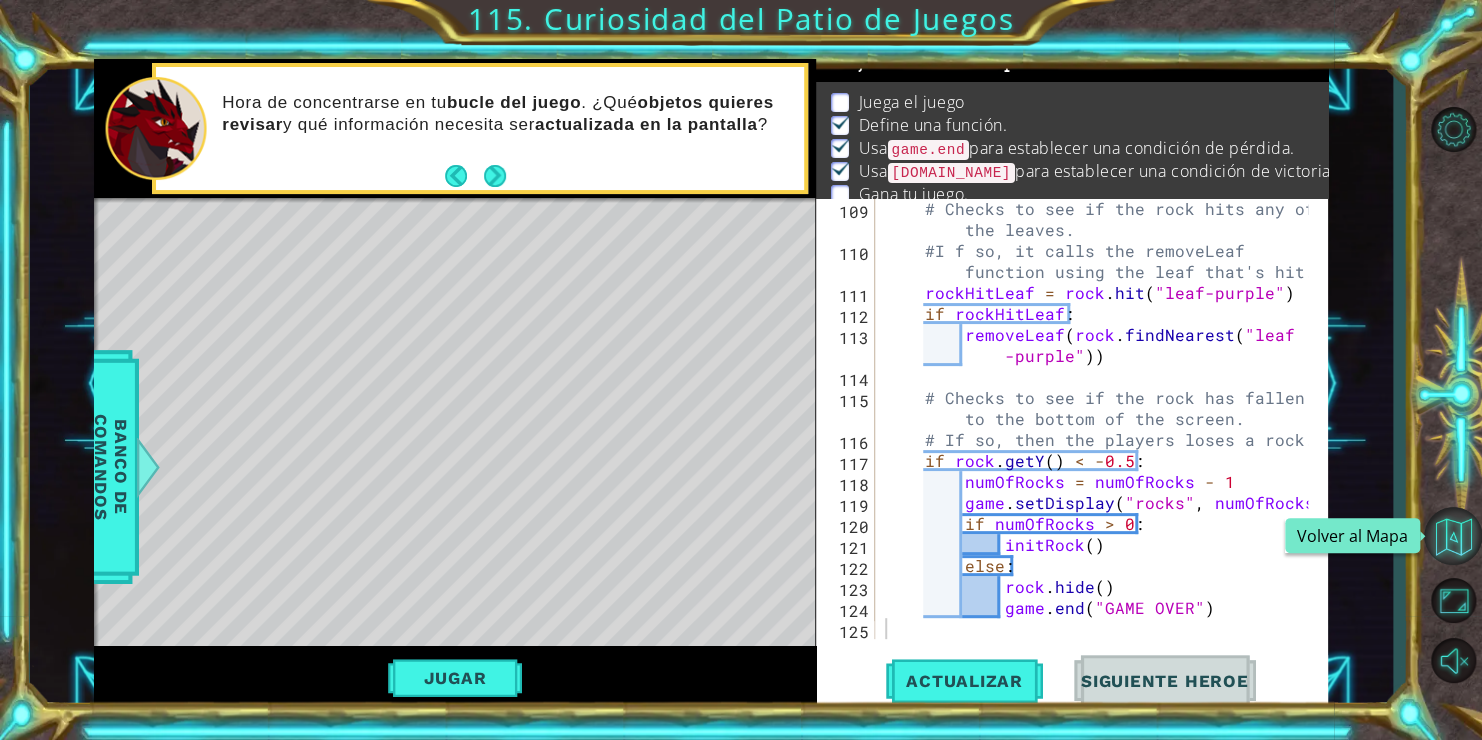 click at bounding box center [1453, 536] 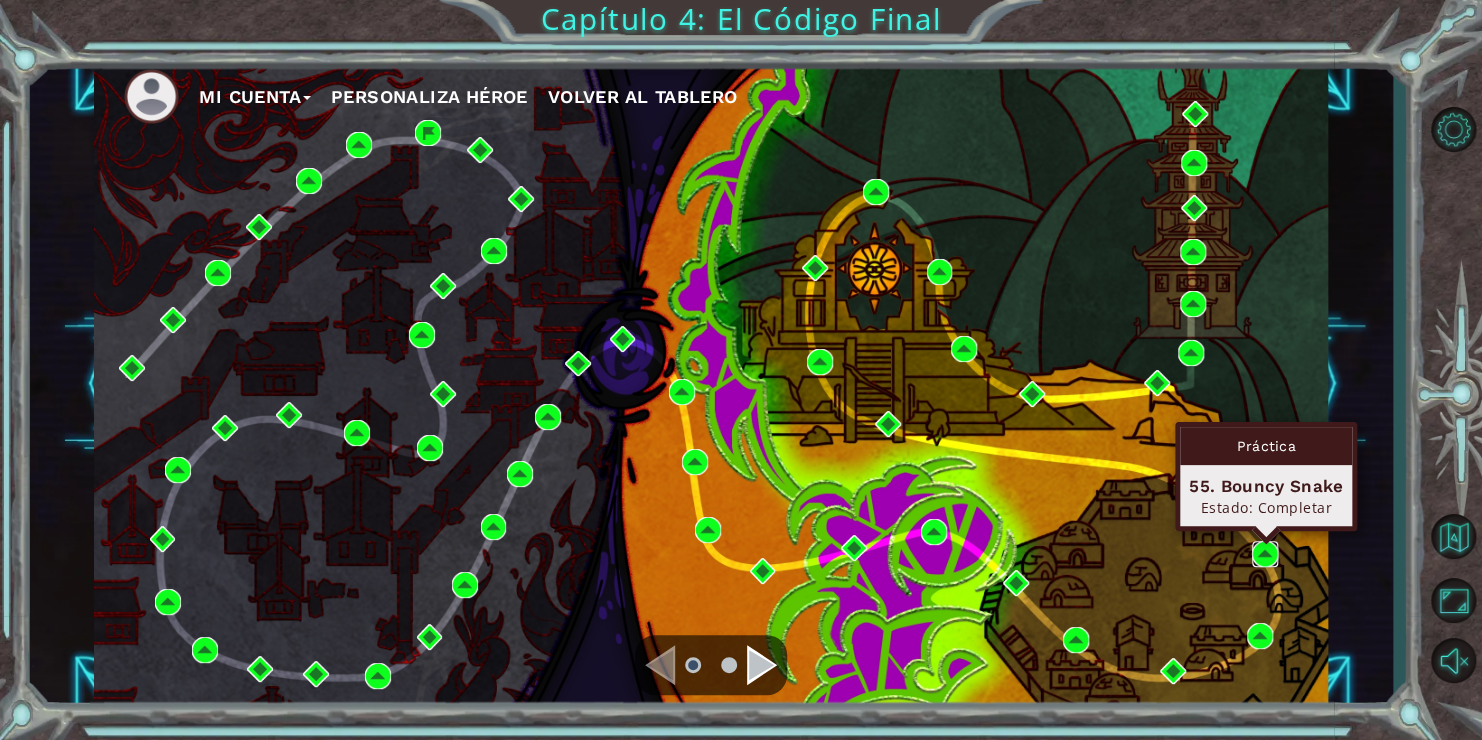 click at bounding box center [1265, 554] 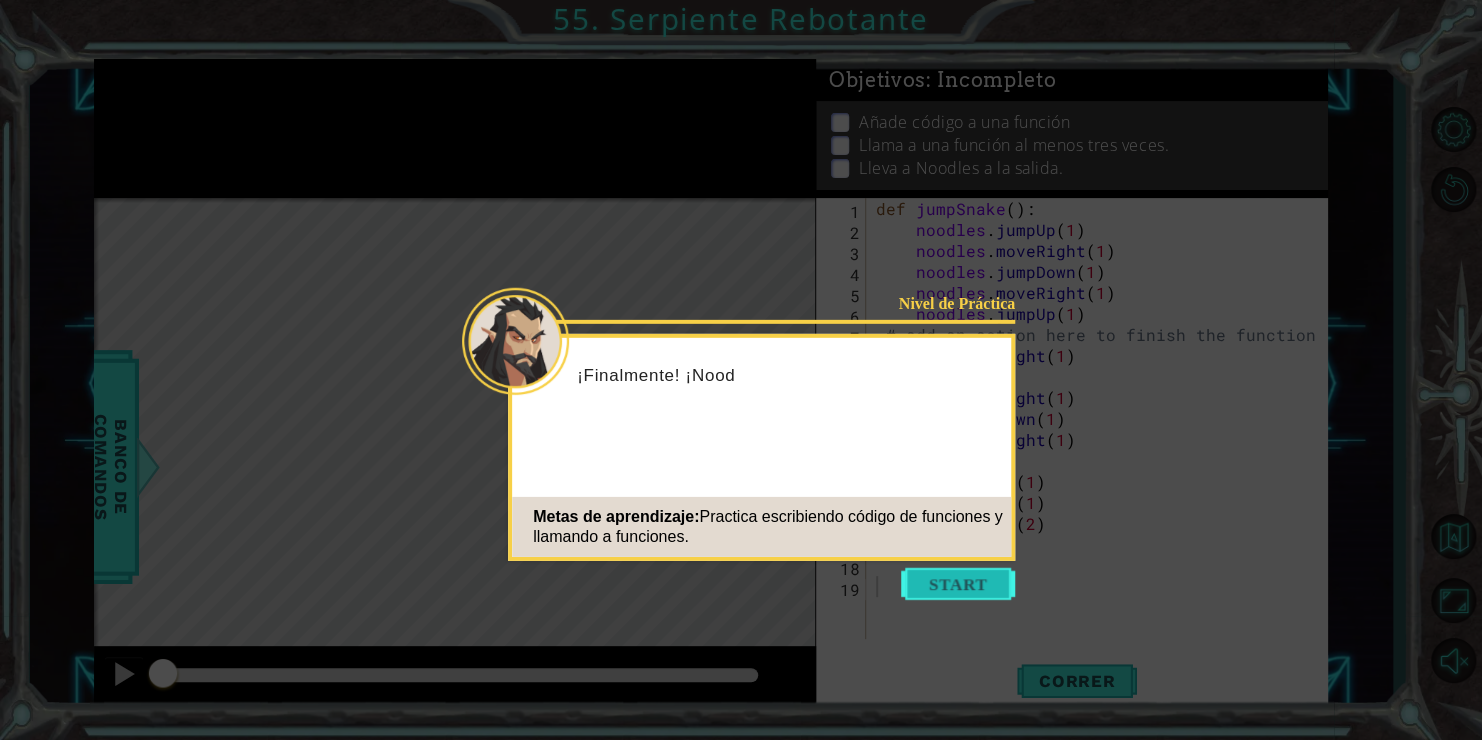 click at bounding box center [958, 584] 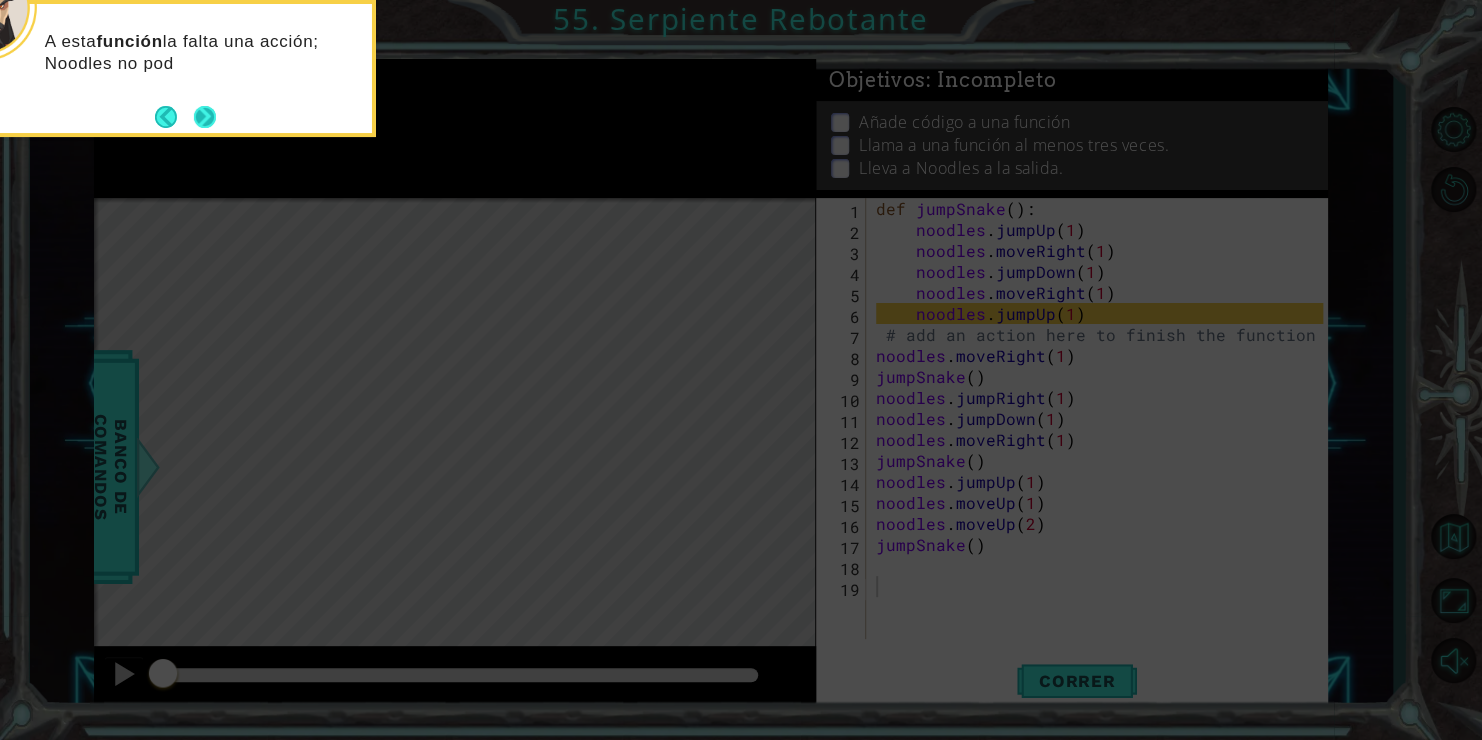 click on "A esta  función  la falta una acción; Noodles no pod" at bounding box center (176, 68) 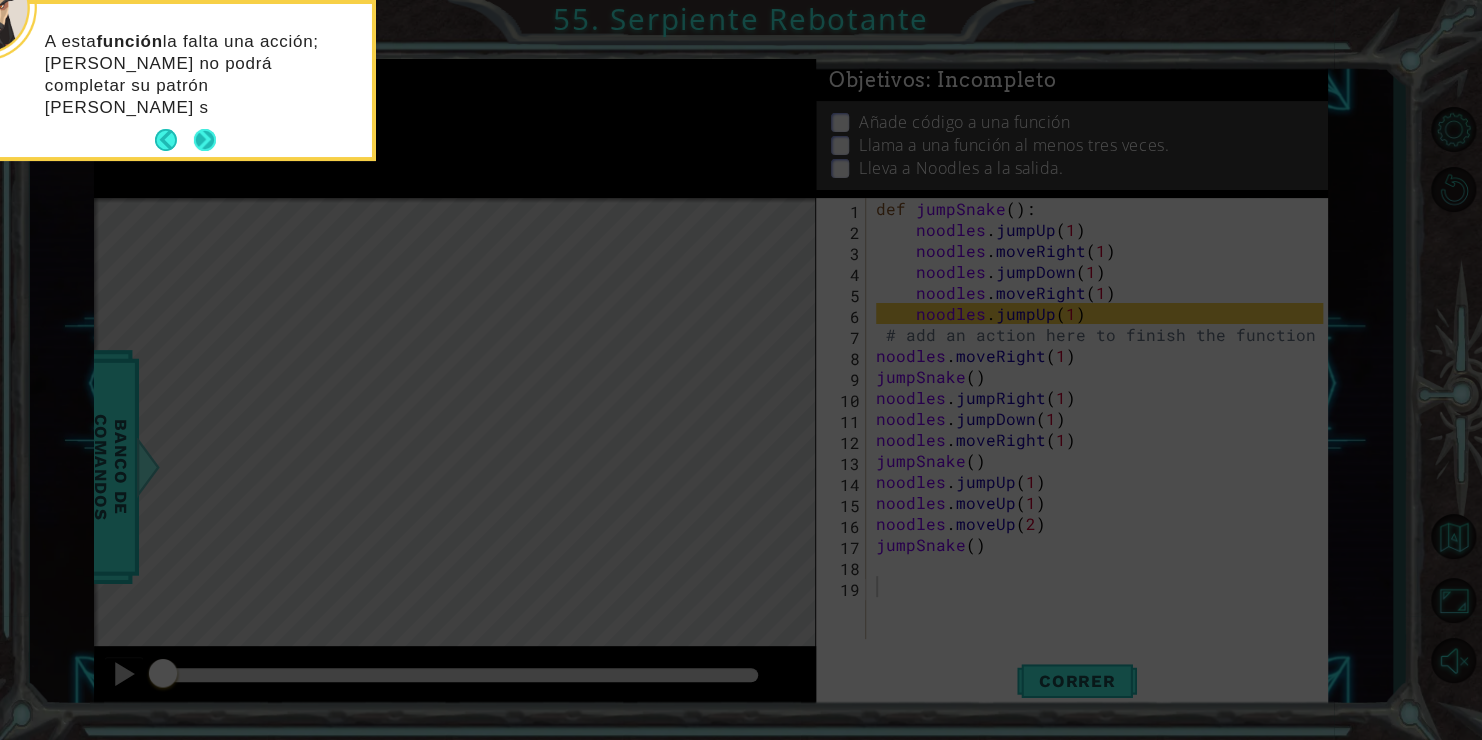 click at bounding box center [205, 140] 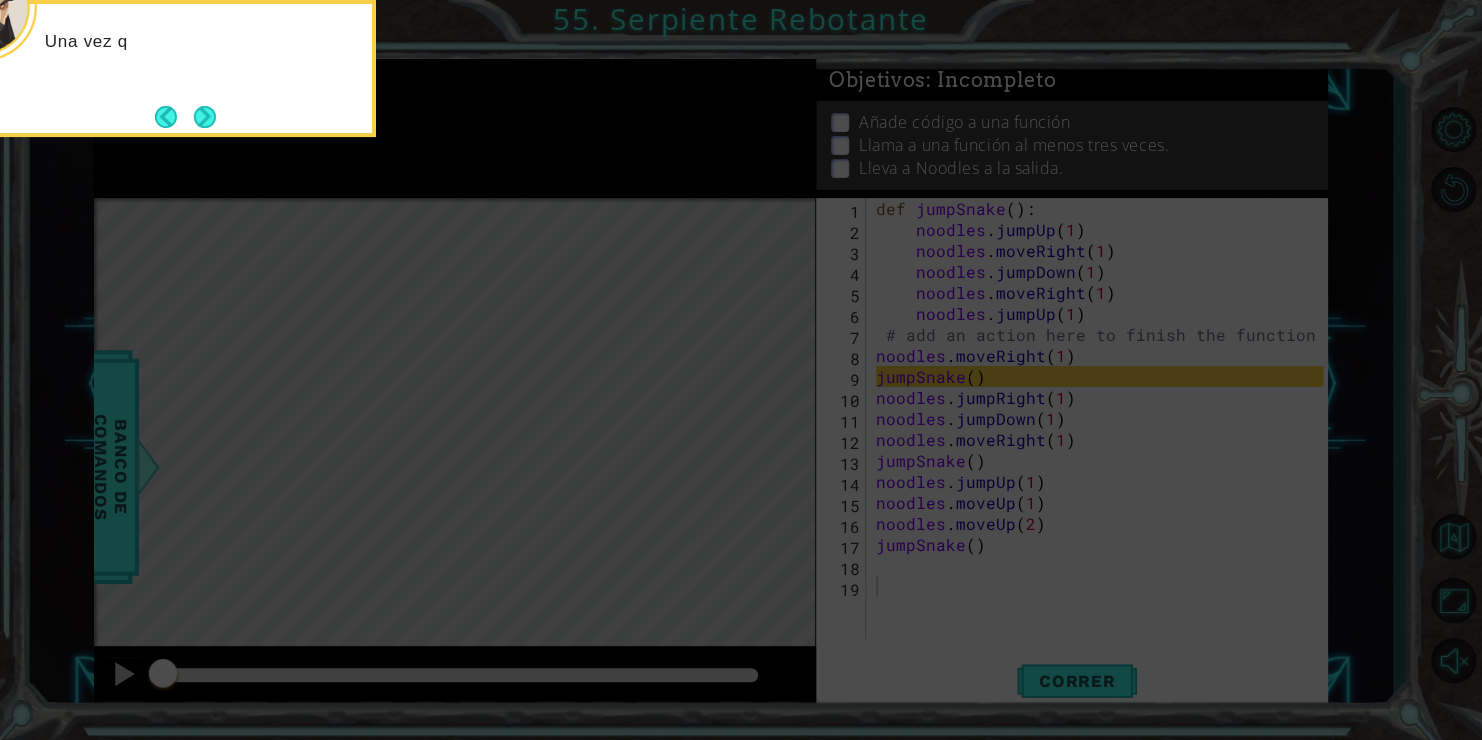 click at bounding box center [205, 117] 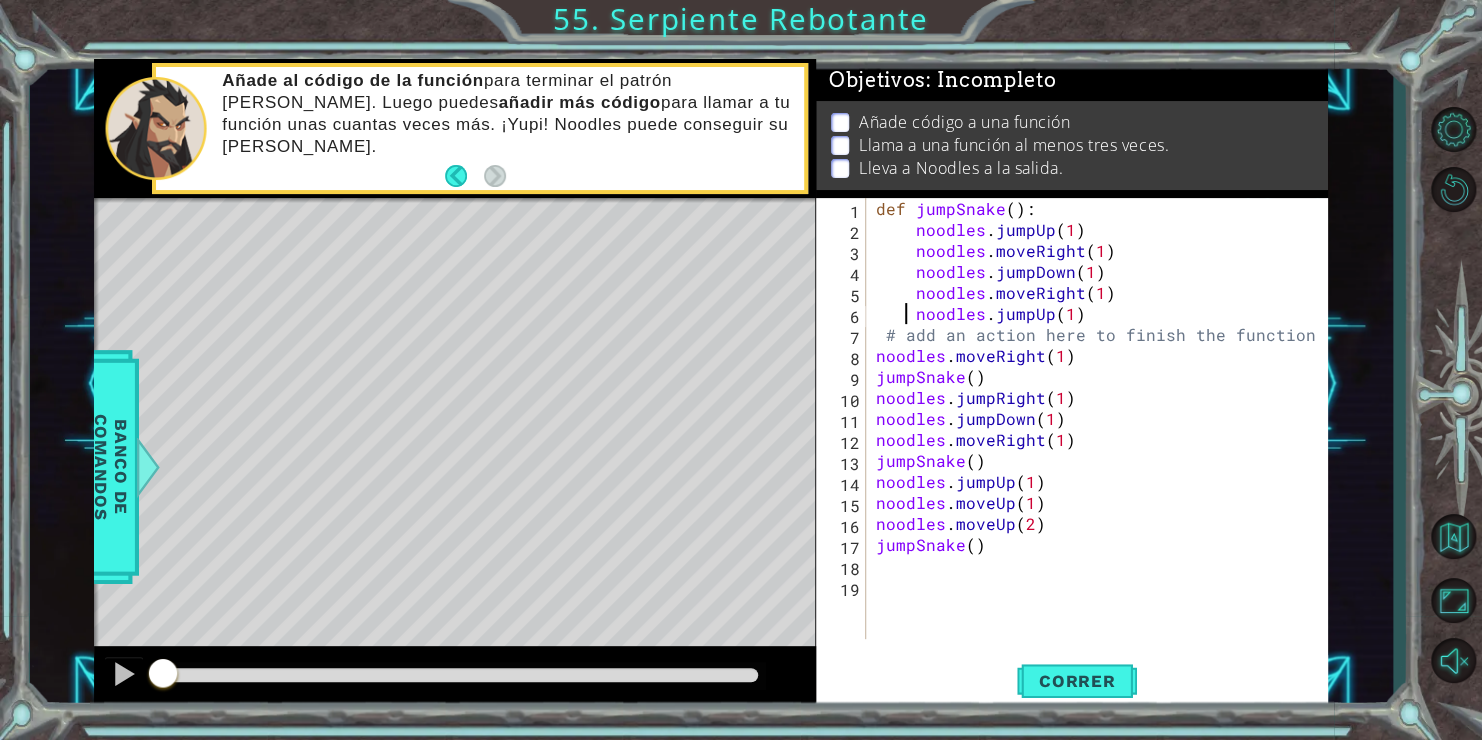 drag, startPoint x: 909, startPoint y: 314, endPoint x: 967, endPoint y: 324, distance: 58.855755 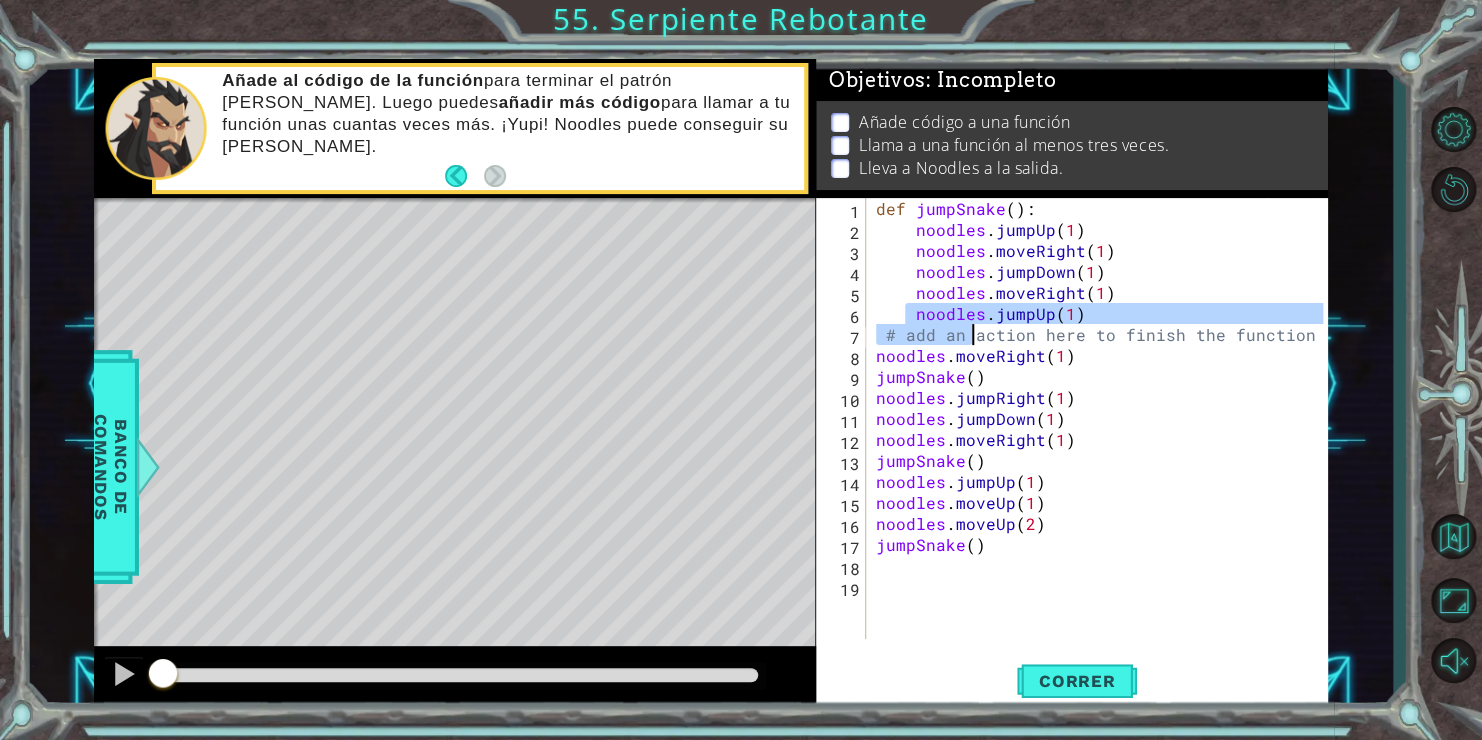 click on "def   jumpSnake ( ) :      noodles . jumpUp ( 1 )      noodles . moveRight ( 1 )      noodles . jumpDown ( 1 )      noodles . moveRight ( 1 )      noodles . jumpUp ( 1 )   # add an action here to finish the function noodles . moveRight ( 1 ) jumpSnake ( ) noodles . jumpRight ( 1 ) noodles . jumpDown ( 1 ) noodles . moveRight ( 1 ) jumpSnake ( ) noodles . jumpUp ( 1 ) noodles . moveUp ( 1 ) noodles . moveUp ( 2 ) jumpSnake ( )" at bounding box center (1103, 439) 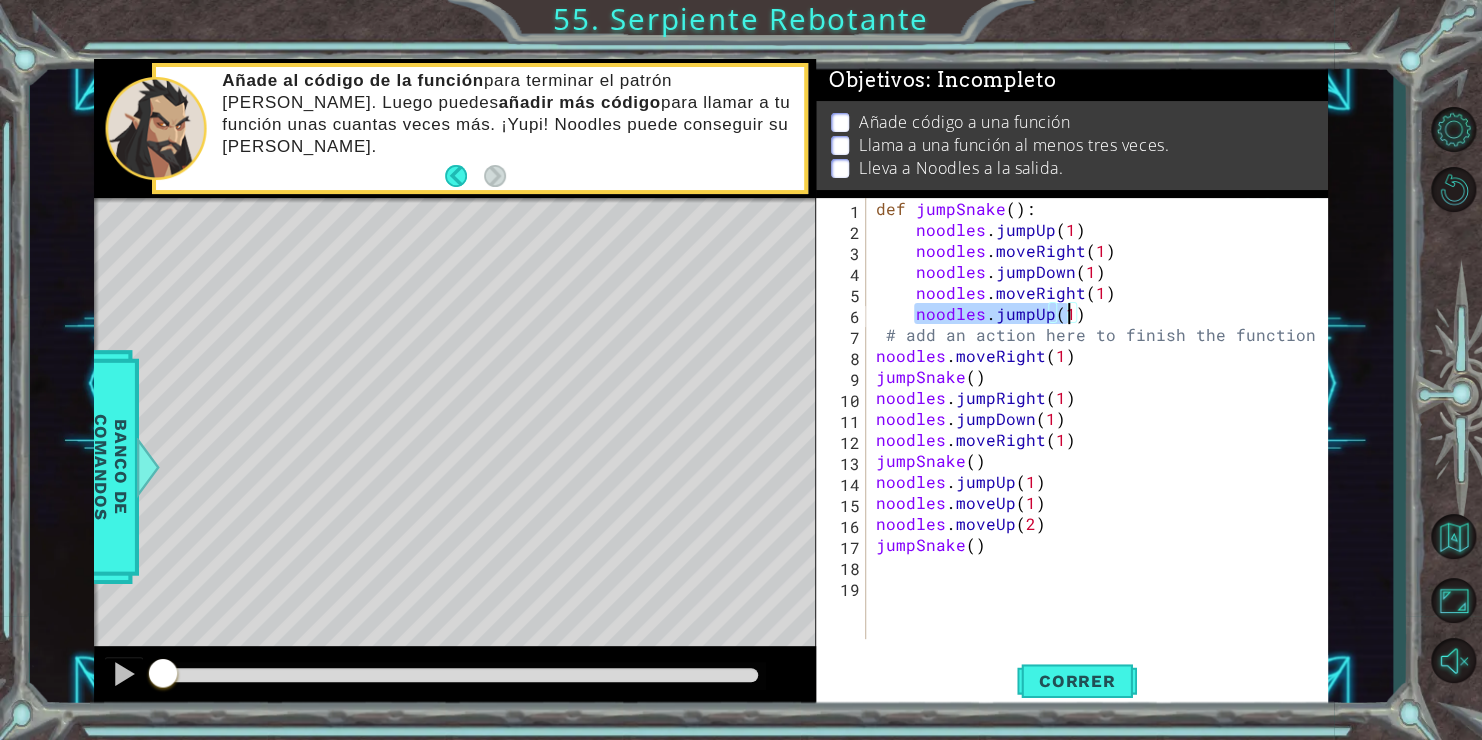 drag, startPoint x: 915, startPoint y: 312, endPoint x: 1077, endPoint y: 308, distance: 162.04938 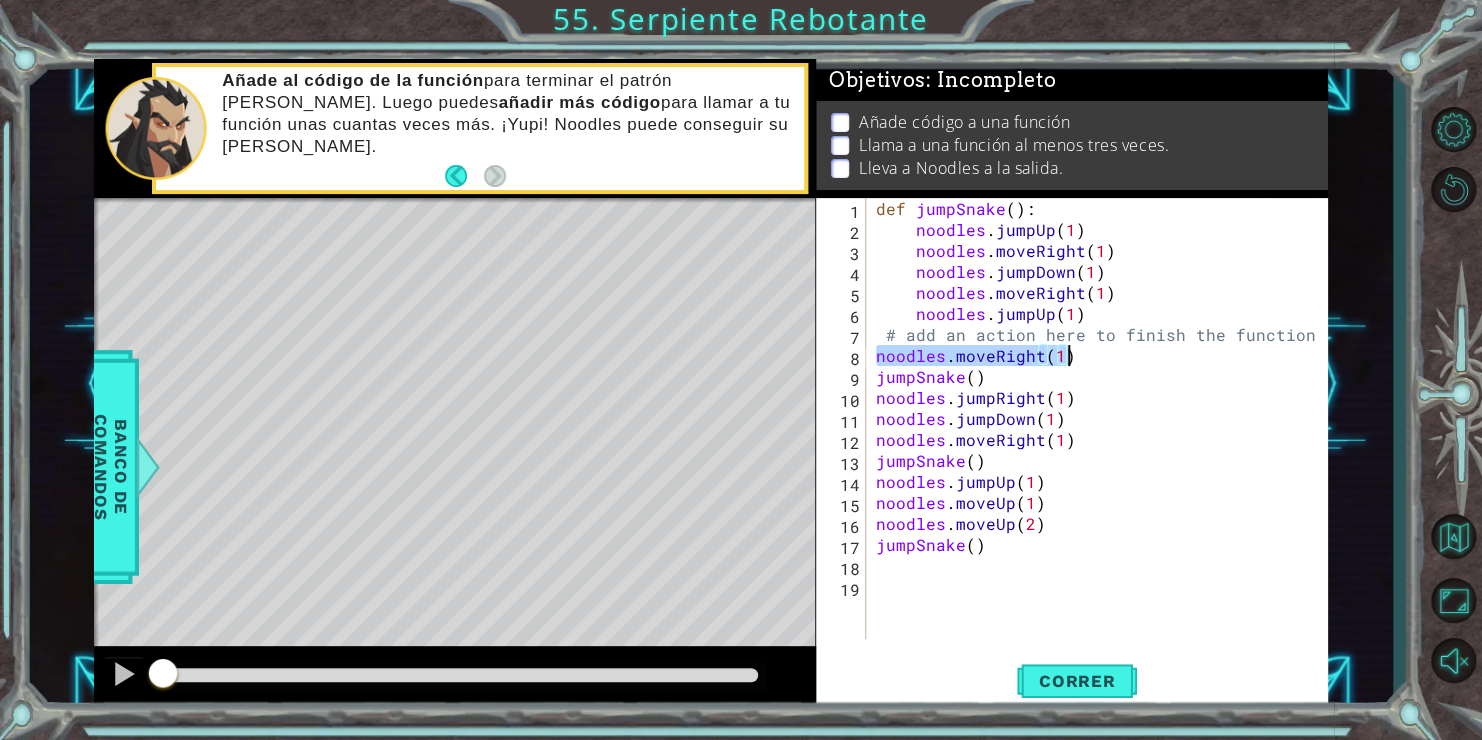 drag, startPoint x: 872, startPoint y: 353, endPoint x: 1096, endPoint y: 359, distance: 224.08034 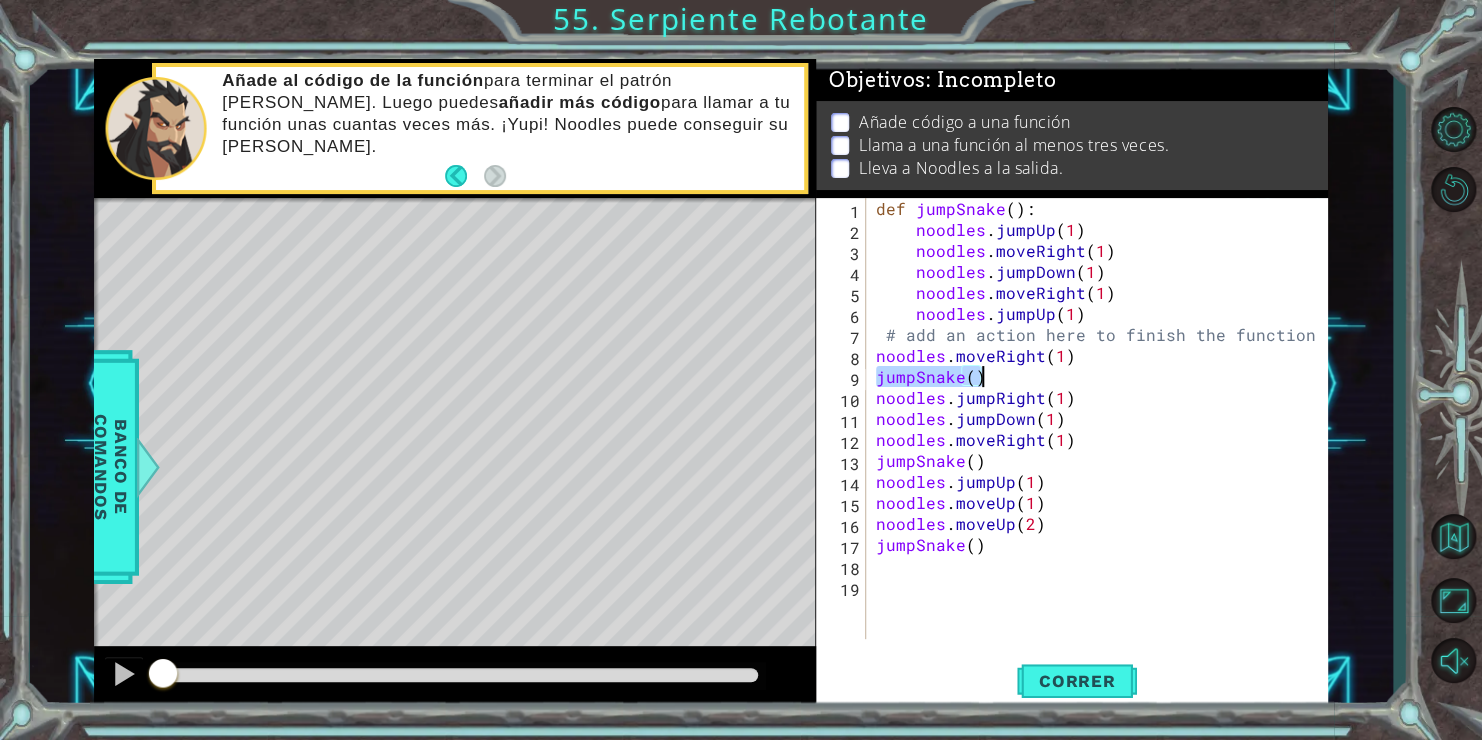 drag, startPoint x: 878, startPoint y: 384, endPoint x: 1000, endPoint y: 382, distance: 122.016396 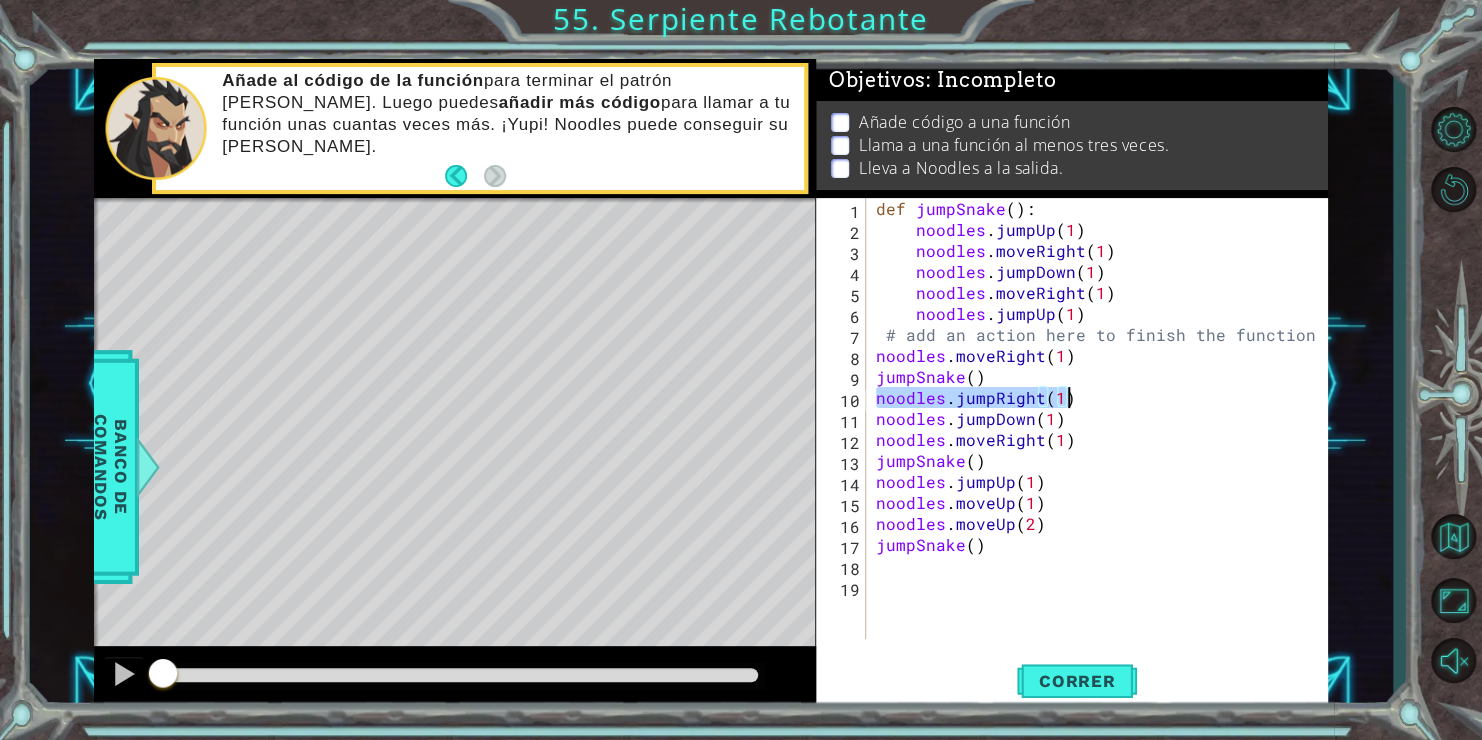 drag, startPoint x: 871, startPoint y: 401, endPoint x: 1153, endPoint y: 406, distance: 282.0443 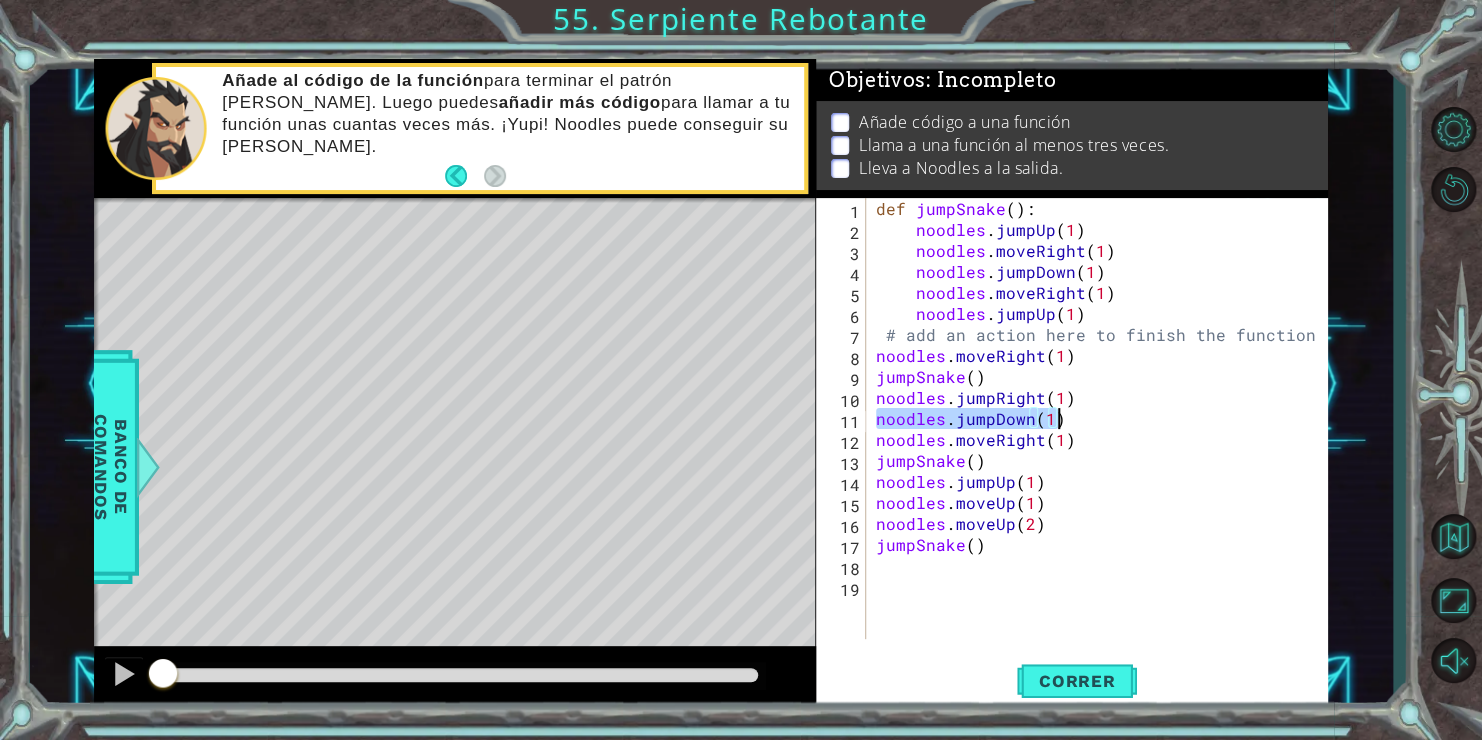 drag, startPoint x: 875, startPoint y: 422, endPoint x: 1092, endPoint y: 428, distance: 217.08293 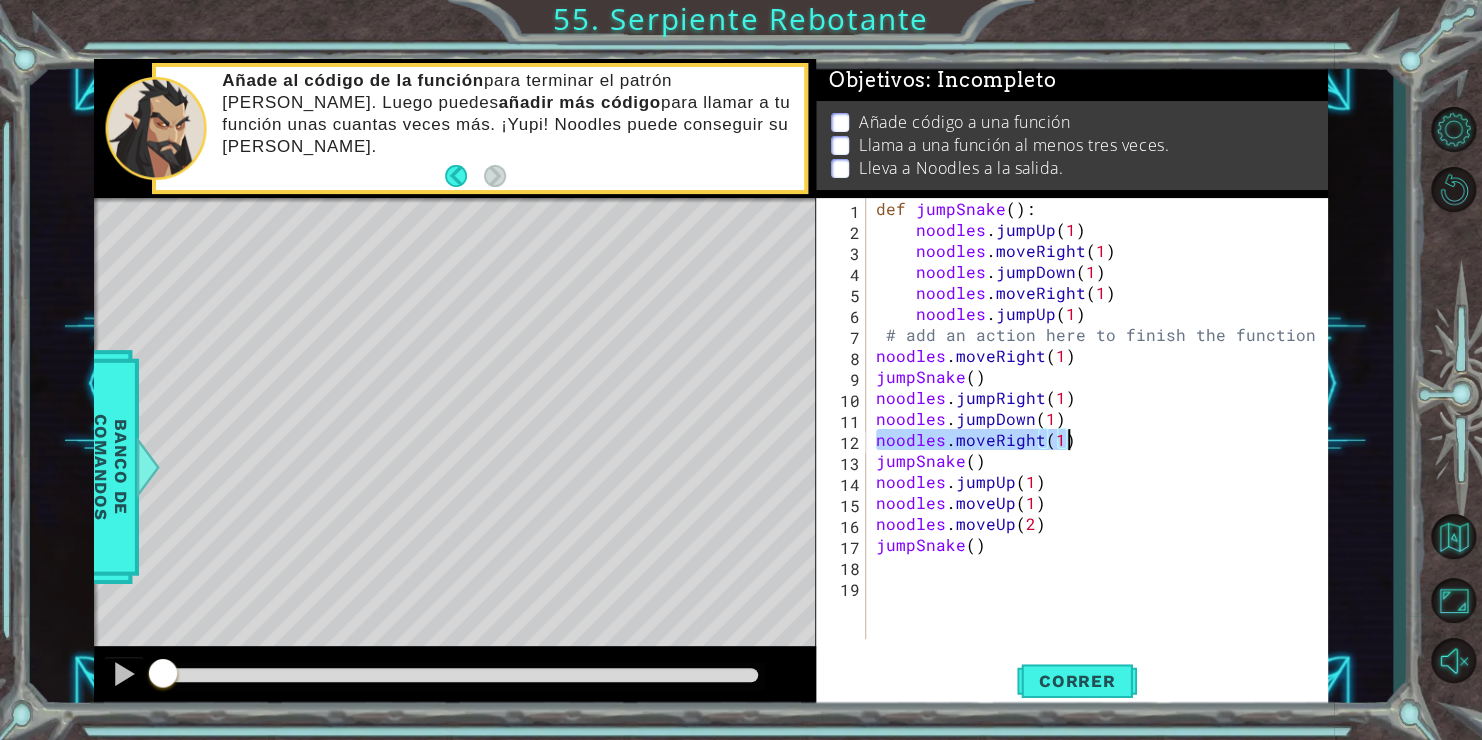 drag, startPoint x: 874, startPoint y: 440, endPoint x: 1105, endPoint y: 440, distance: 231 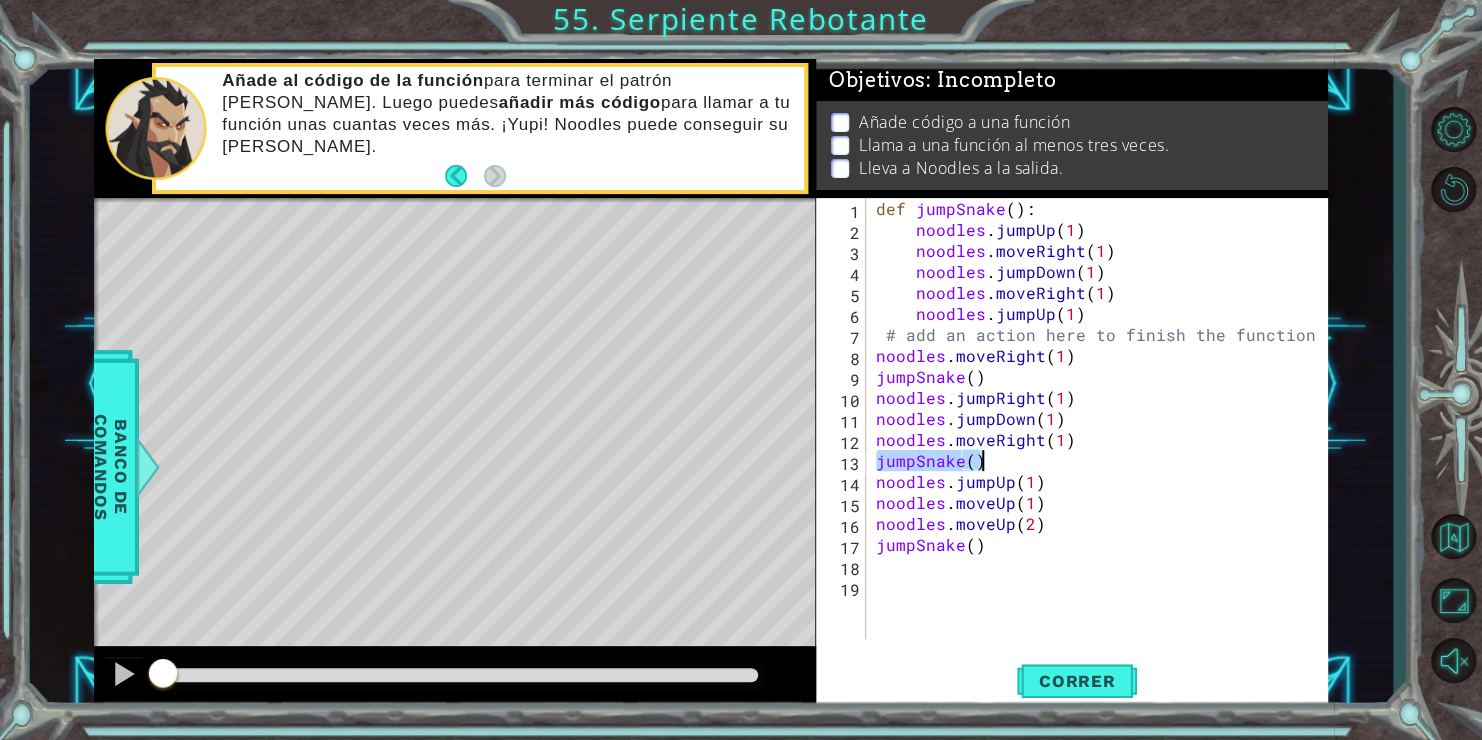 drag, startPoint x: 877, startPoint y: 458, endPoint x: 1008, endPoint y: 466, distance: 131.24405 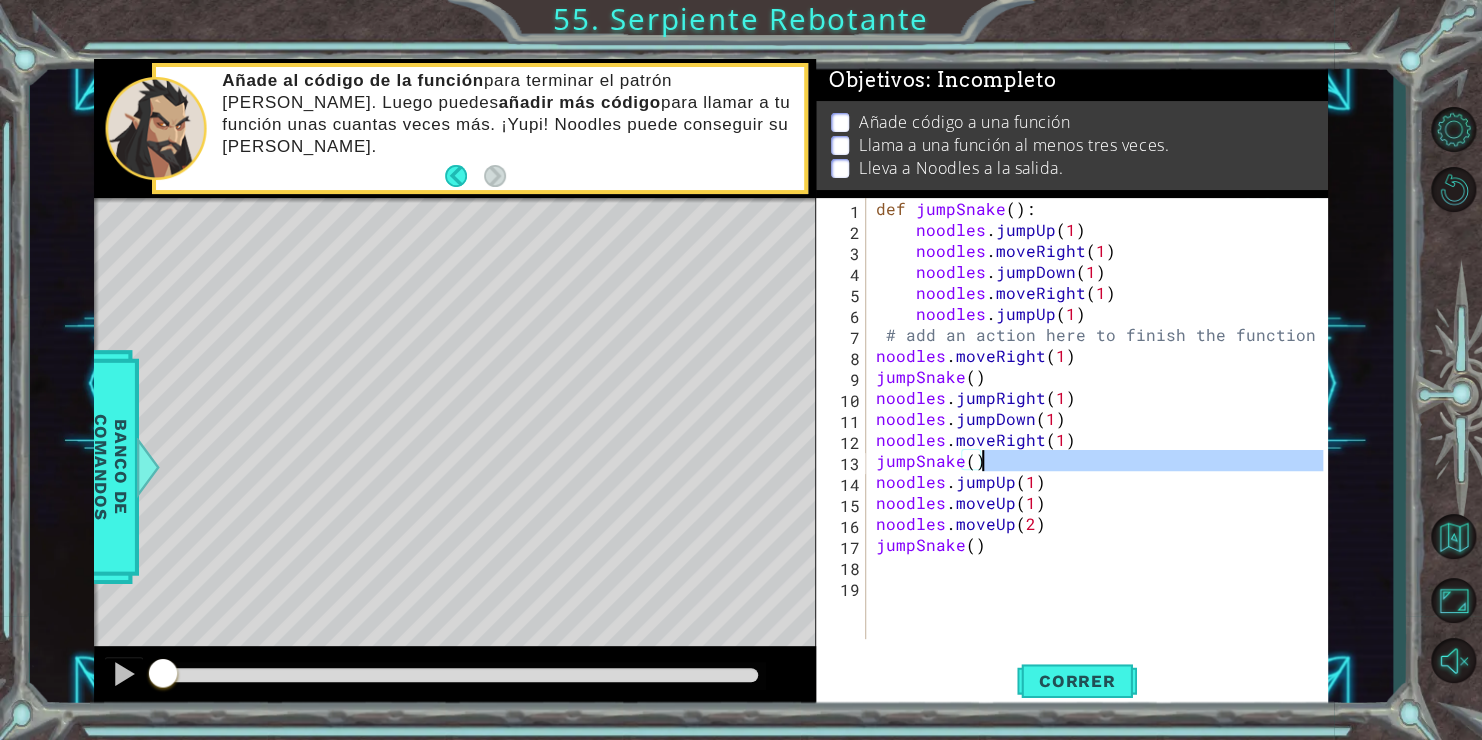 drag, startPoint x: 877, startPoint y: 477, endPoint x: 1123, endPoint y: 470, distance: 246.09958 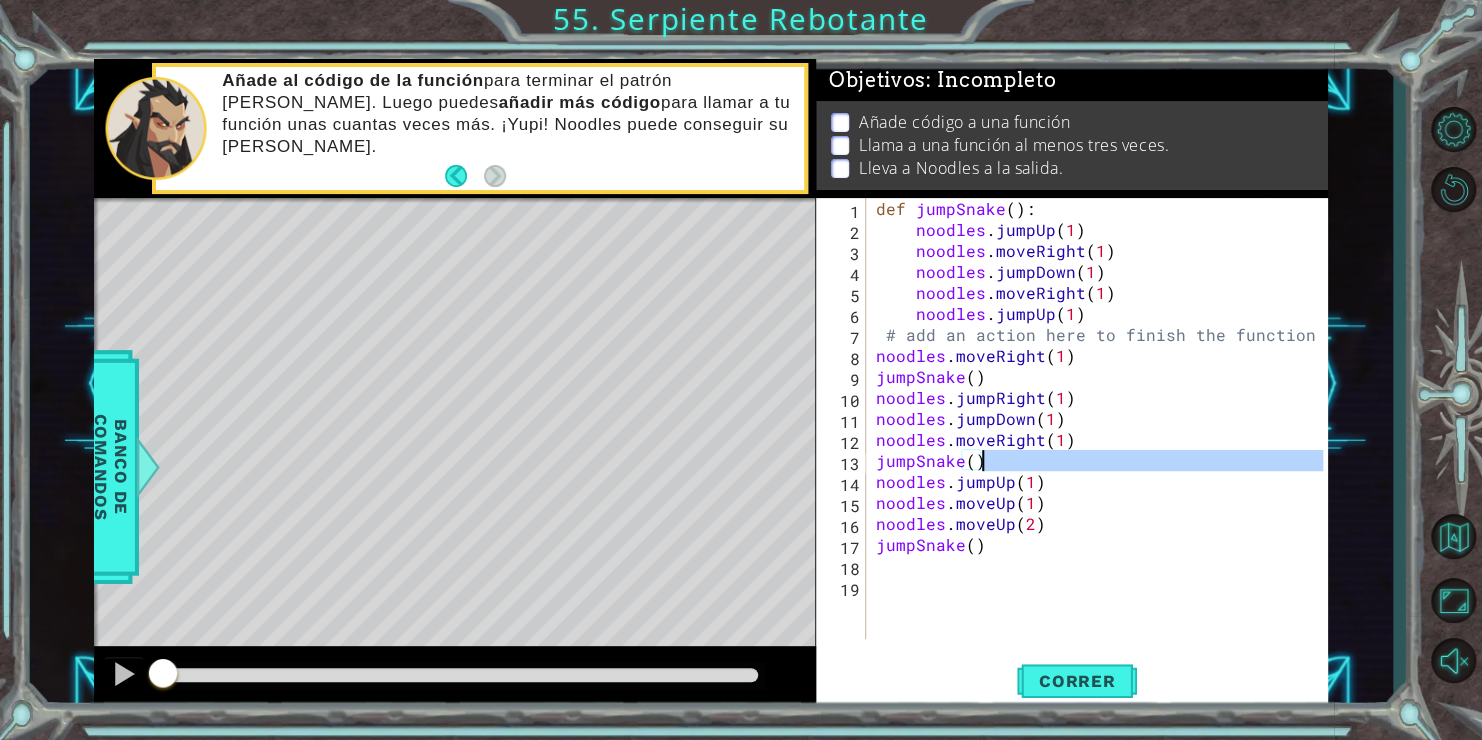 click on "def   jumpSnake ( ) :      noodles . jumpUp ( 1 )      noodles . moveRight ( 1 )      noodles . jumpDown ( 1 )      noodles . moveRight ( 1 )      noodles . jumpUp ( 1 )   # add an action here to finish the function noodles . moveRight ( 1 ) jumpSnake ( ) noodles . jumpRight ( 1 ) noodles . jumpDown ( 1 ) noodles . moveRight ( 1 ) jumpSnake ( ) noodles . jumpUp ( 1 ) noodles . moveUp ( 1 ) noodles . moveUp ( 2 ) jumpSnake ( )" at bounding box center (1098, 418) 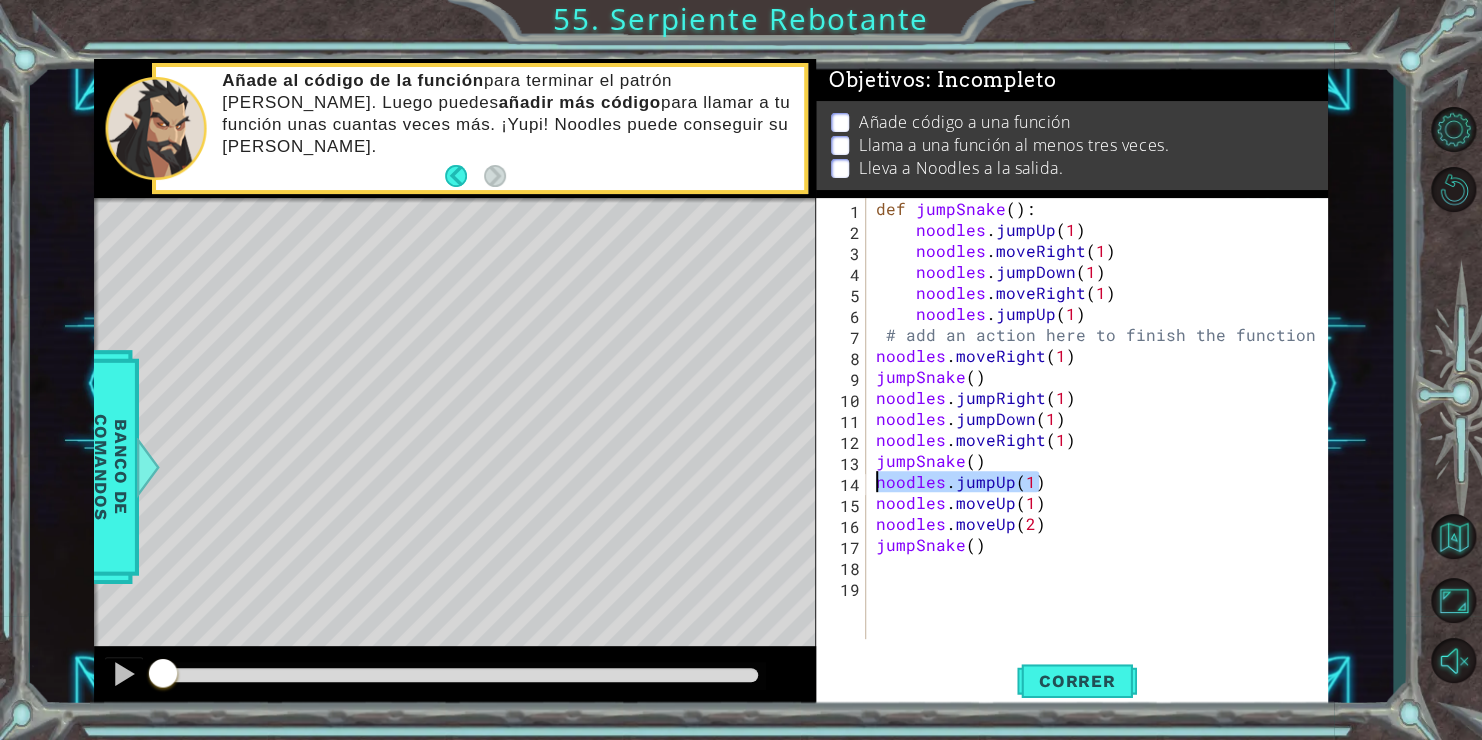 drag, startPoint x: 1042, startPoint y: 480, endPoint x: 856, endPoint y: 479, distance: 186.00269 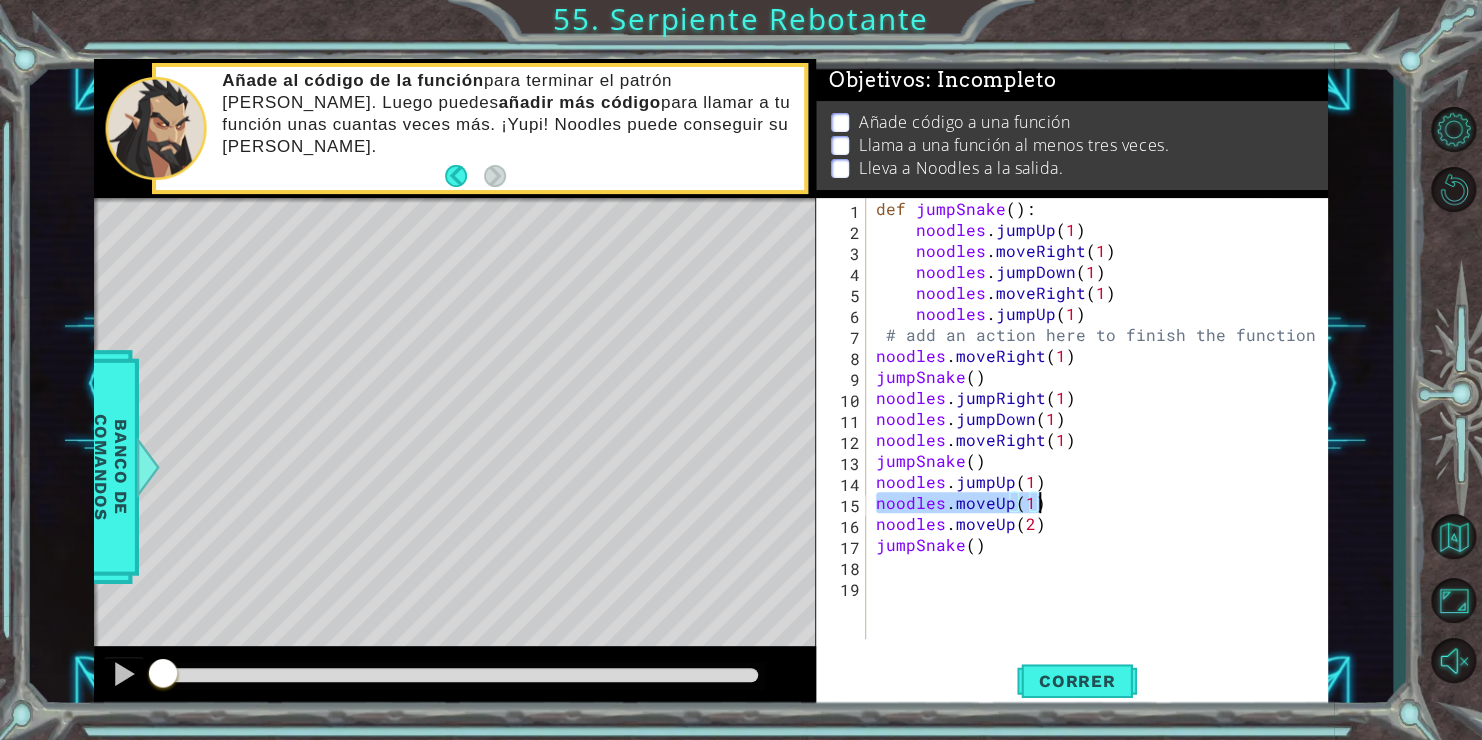 drag, startPoint x: 877, startPoint y: 505, endPoint x: 1098, endPoint y: 502, distance: 221.02036 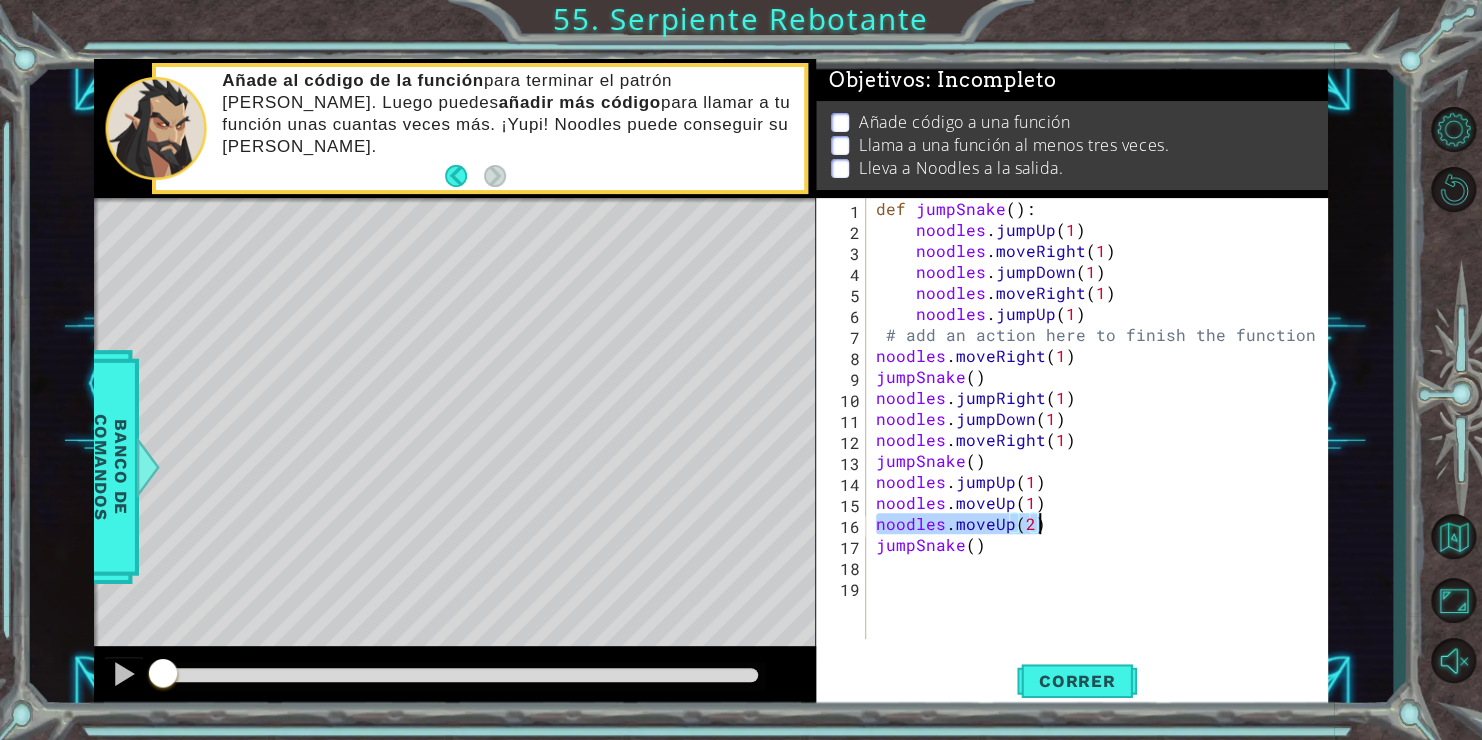 drag, startPoint x: 873, startPoint y: 520, endPoint x: 1092, endPoint y: 521, distance: 219.00229 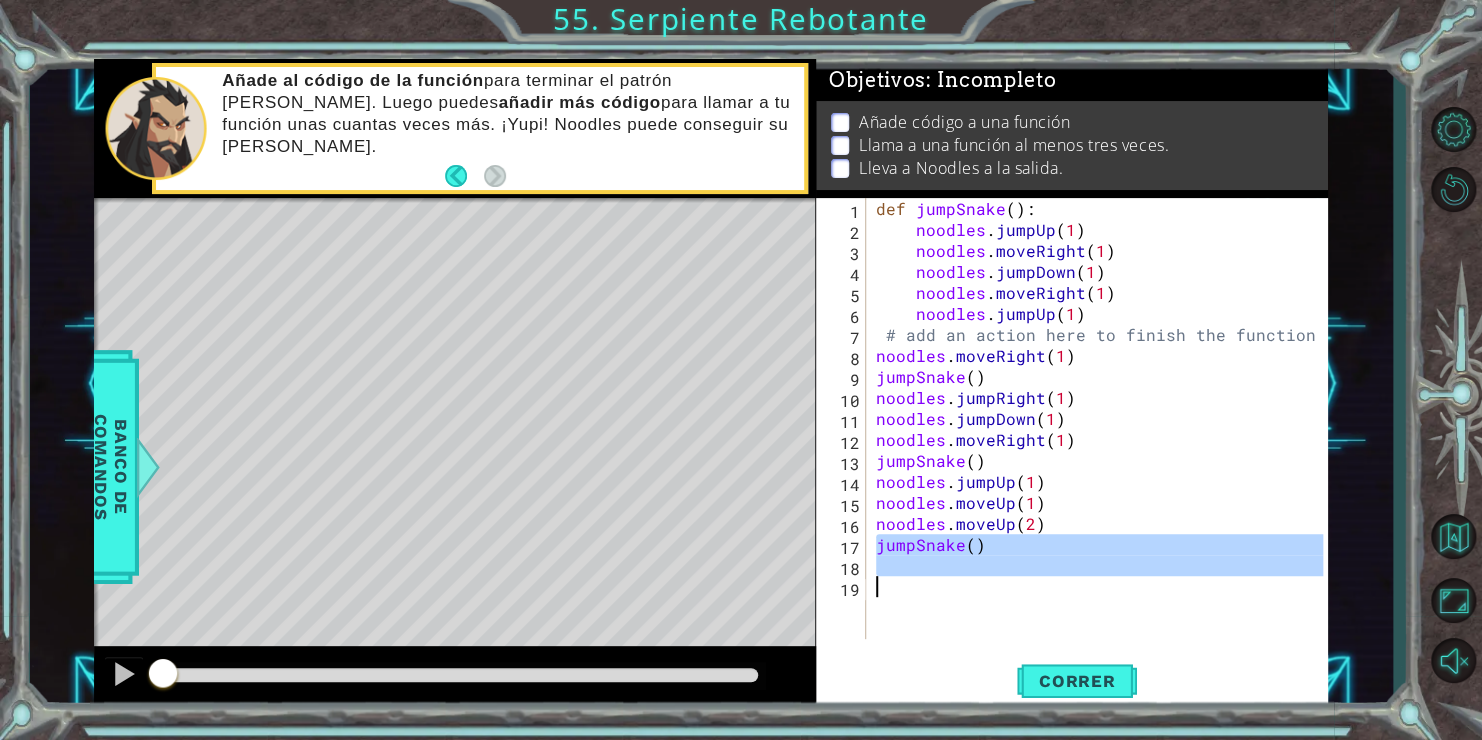 drag, startPoint x: 874, startPoint y: 552, endPoint x: 1156, endPoint y: 623, distance: 290.80063 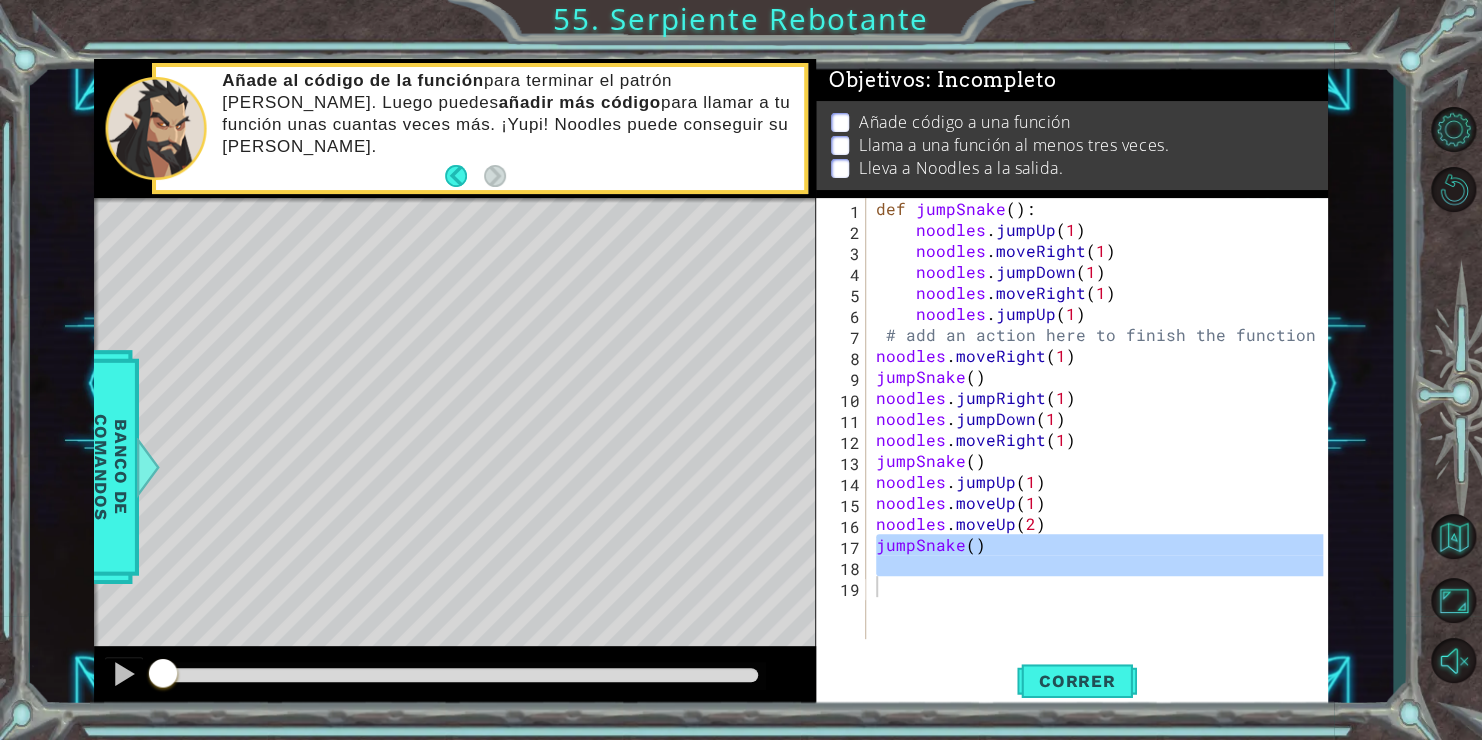 click on "1 2 3 4 5 6 7 8 9 10 11 12 13 14 15 16 17 18 19 def   jumpSnake ( ) :      noodles . jumpUp ( 1 )      noodles . moveRight ( 1 )      noodles . jumpDown ( 1 )      noodles . moveRight ( 1 )      noodles . jumpUp ( 1 )   # add an action here to finish the function noodles . moveRight ( 1 ) jumpSnake ( ) noodles . jumpRight ( 1 ) noodles . jumpDown ( 1 ) noodles . moveRight ( 1 ) jumpSnake ( ) noodles . jumpUp ( 1 ) noodles . moveUp ( 1 ) noodles . moveUp ( 2 ) jumpSnake ( )     הההההההההההההההההההההההההההההההההההההההההההההההההההההההההההההההההההההההההההההההההההההההההההההההההההההההההההההההההההההההההההההההההההההההההההההההההההההההההההההההההההההההההההההההההההההההההההההההההההההההההההההההההההההההההההההההההההההההההההההההההההההההההההההההה código Salvado Correr  /" at bounding box center (1072, 454) 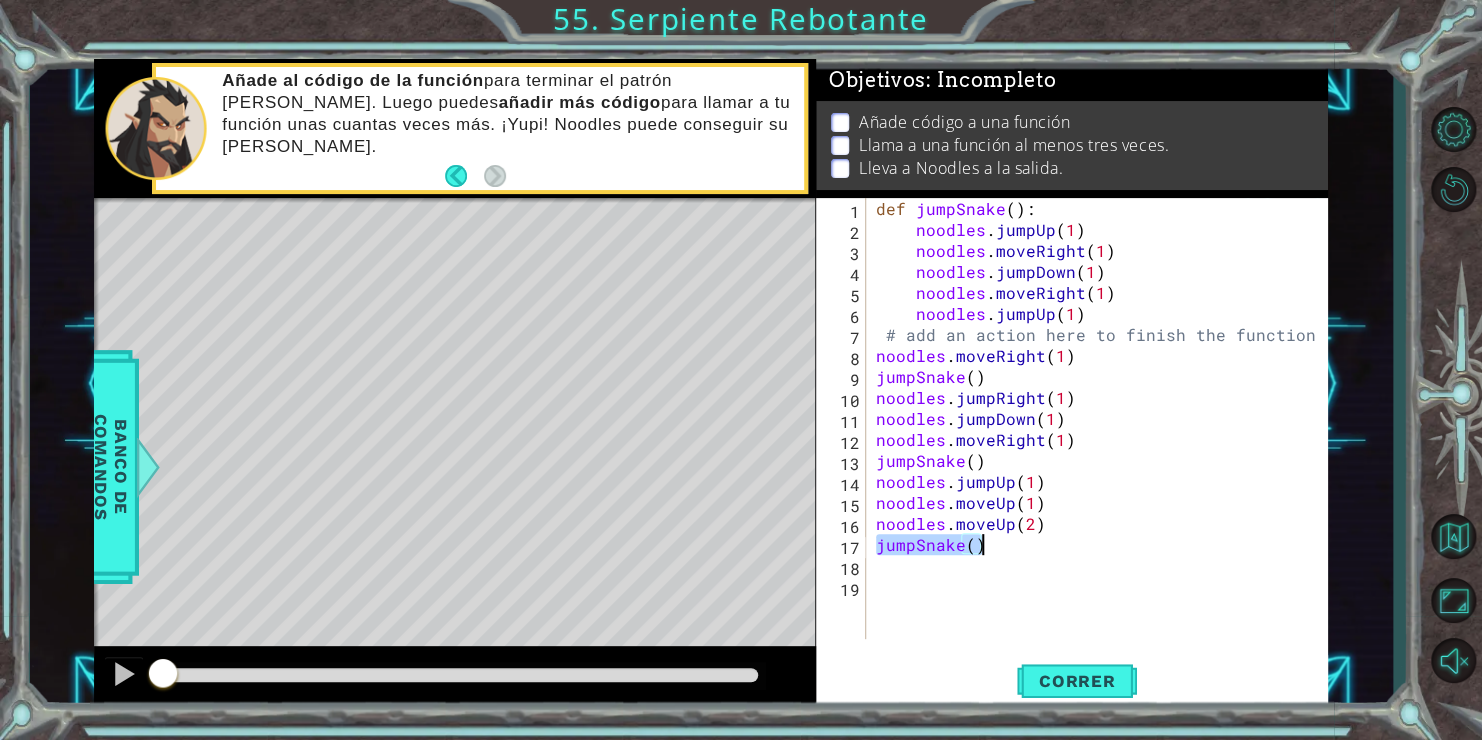 drag, startPoint x: 877, startPoint y: 541, endPoint x: 988, endPoint y: 541, distance: 111 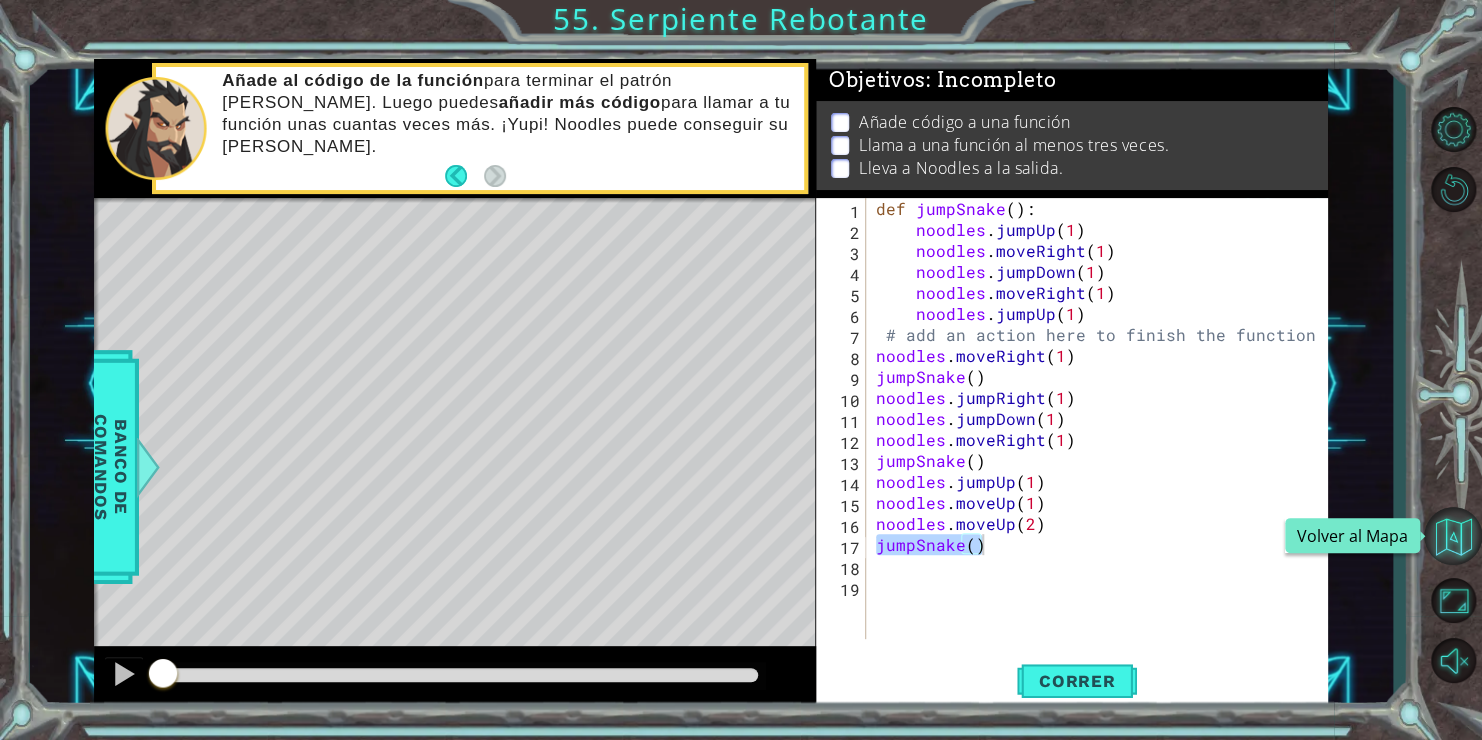 click at bounding box center [1453, 536] 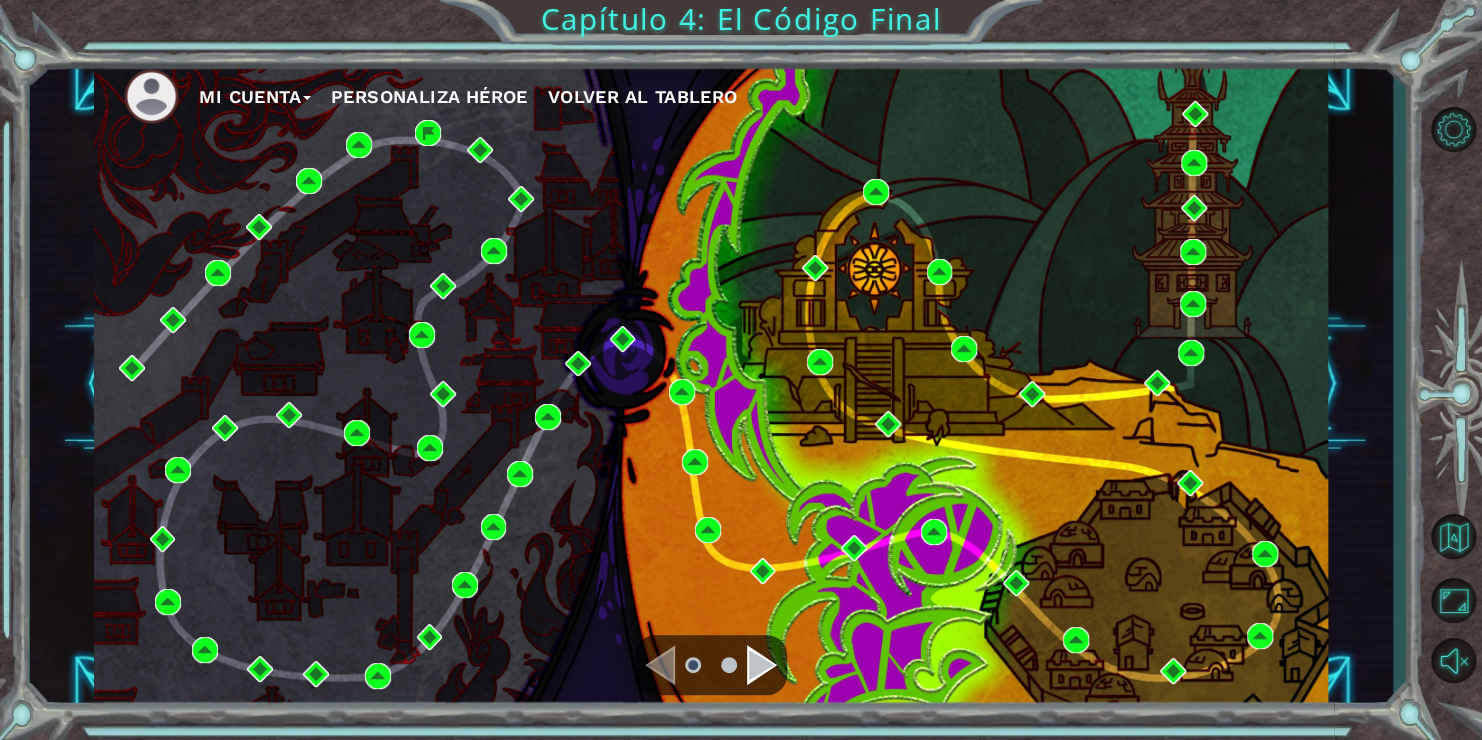 click on "Mi Cuenta" at bounding box center (255, 97) 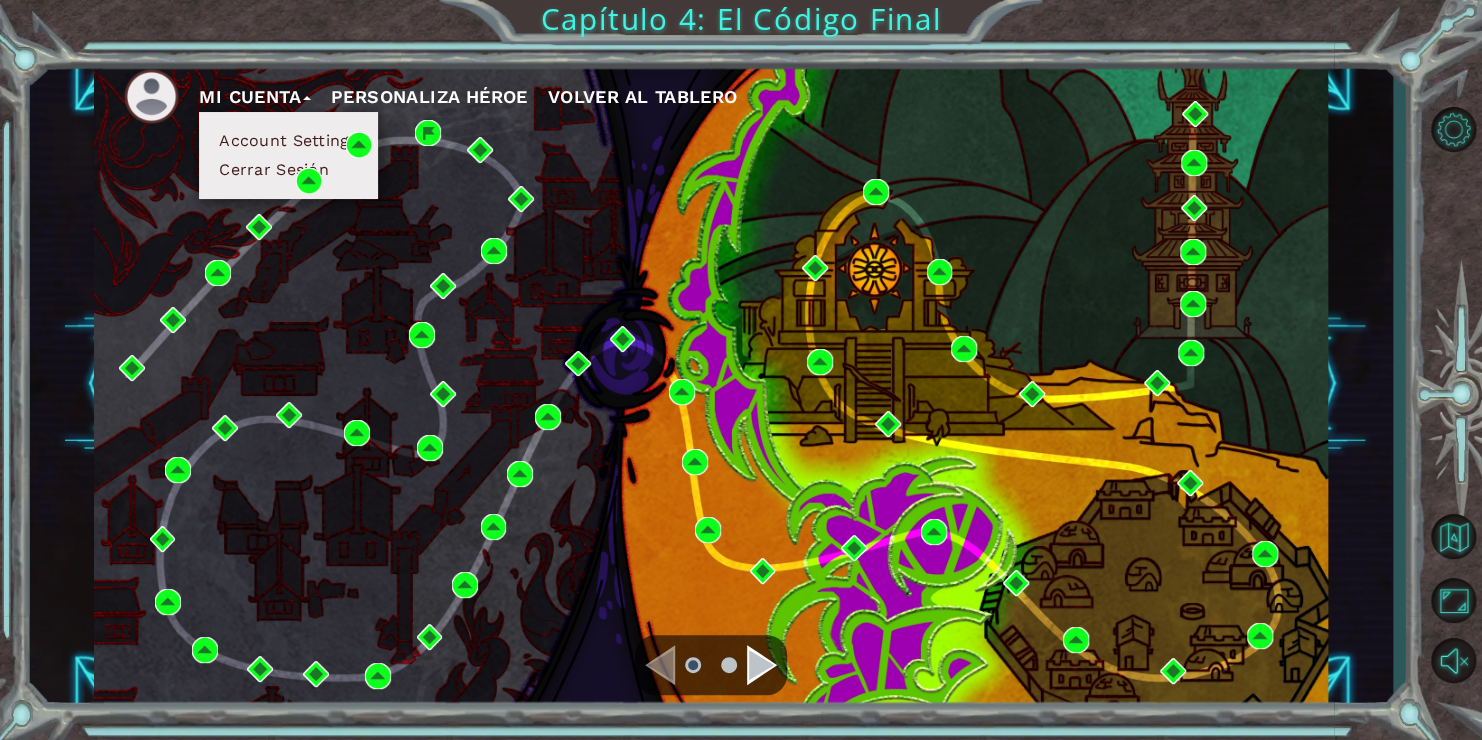 click on "Cerrar Sesión" at bounding box center (274, 170) 